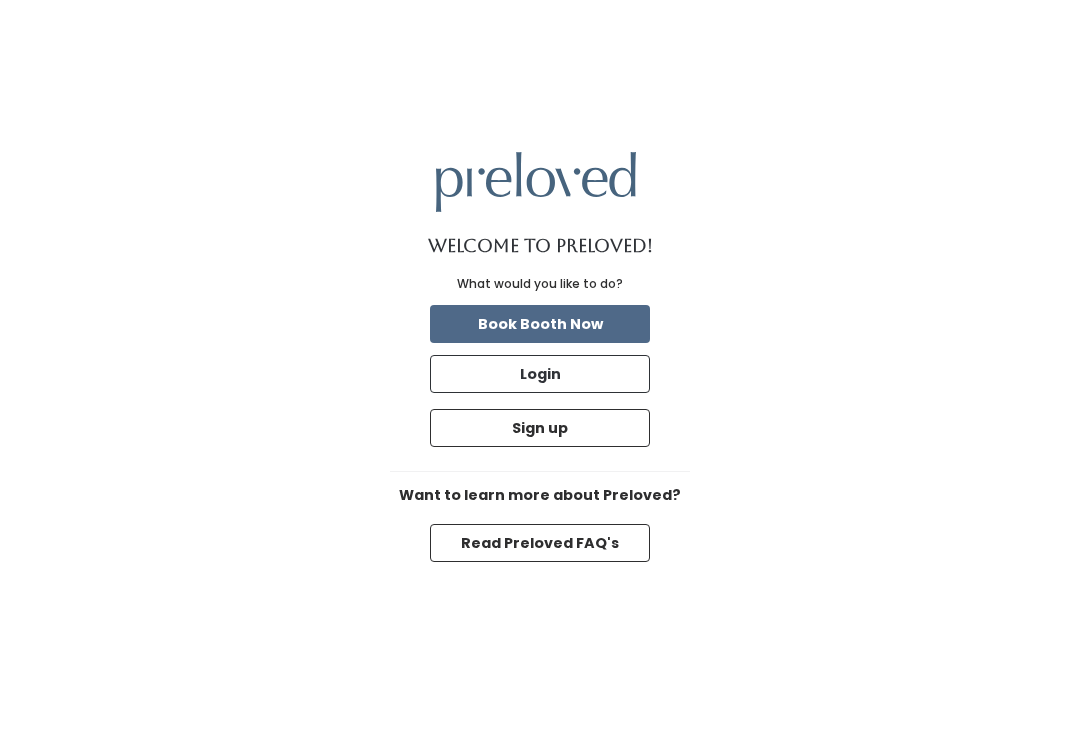scroll, scrollTop: 0, scrollLeft: 0, axis: both 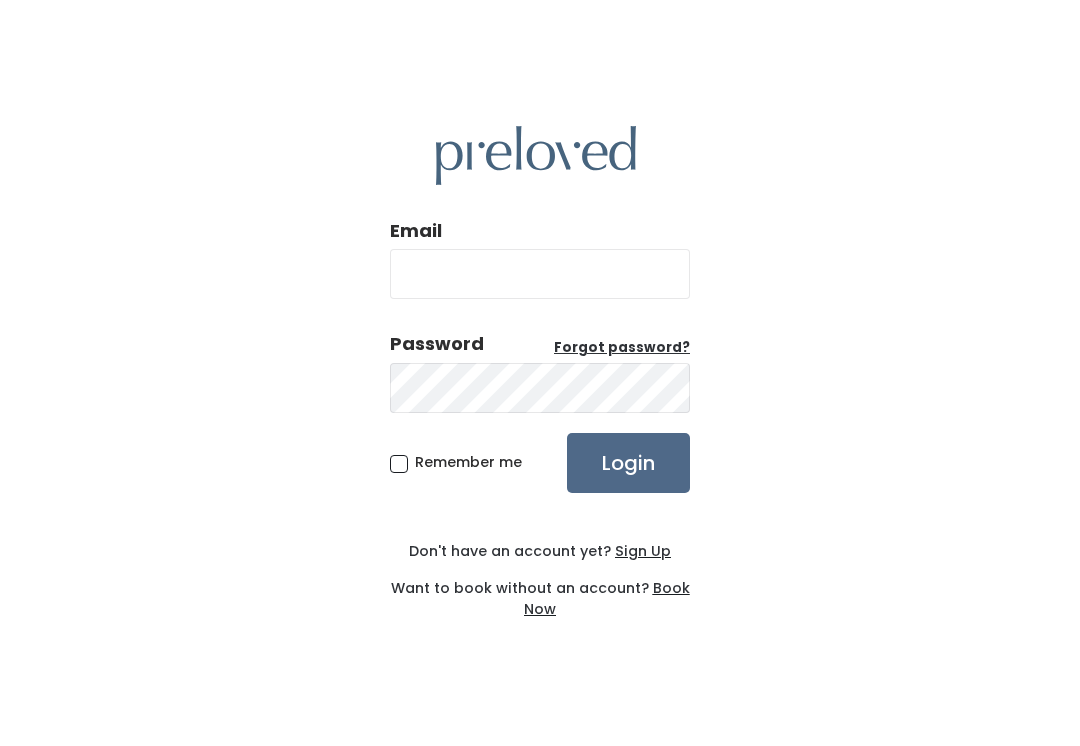 click on "Email" at bounding box center (540, 274) 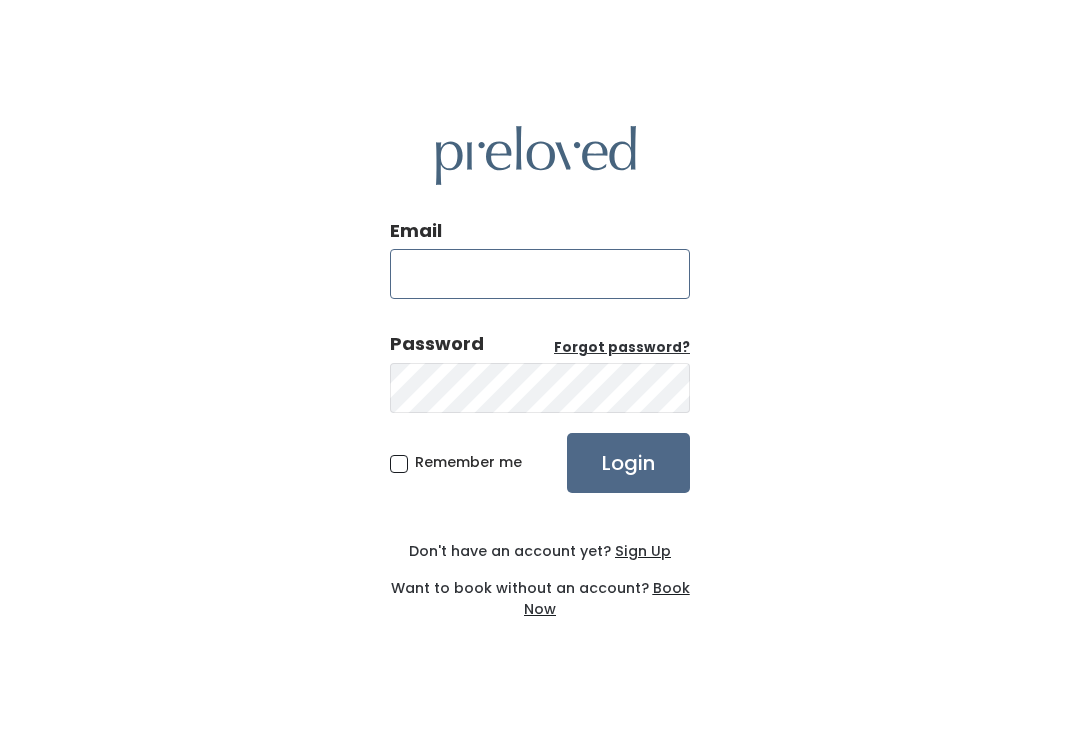 type on "provo.store@preloved.love" 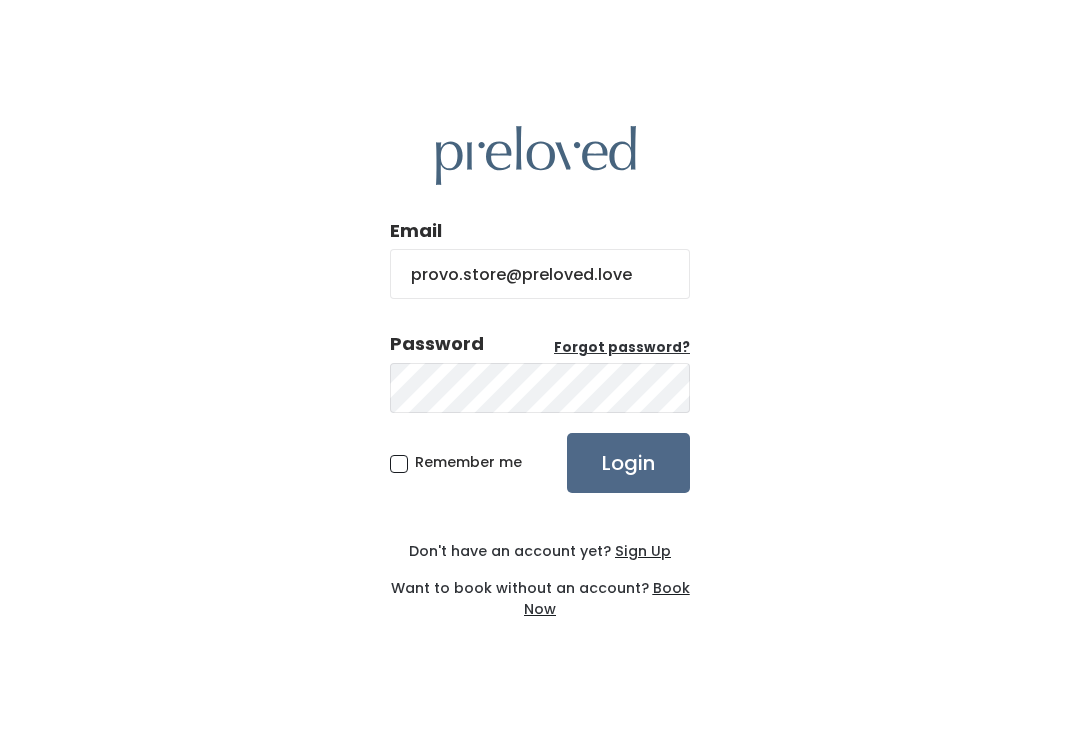 click on "Login" at bounding box center (628, 463) 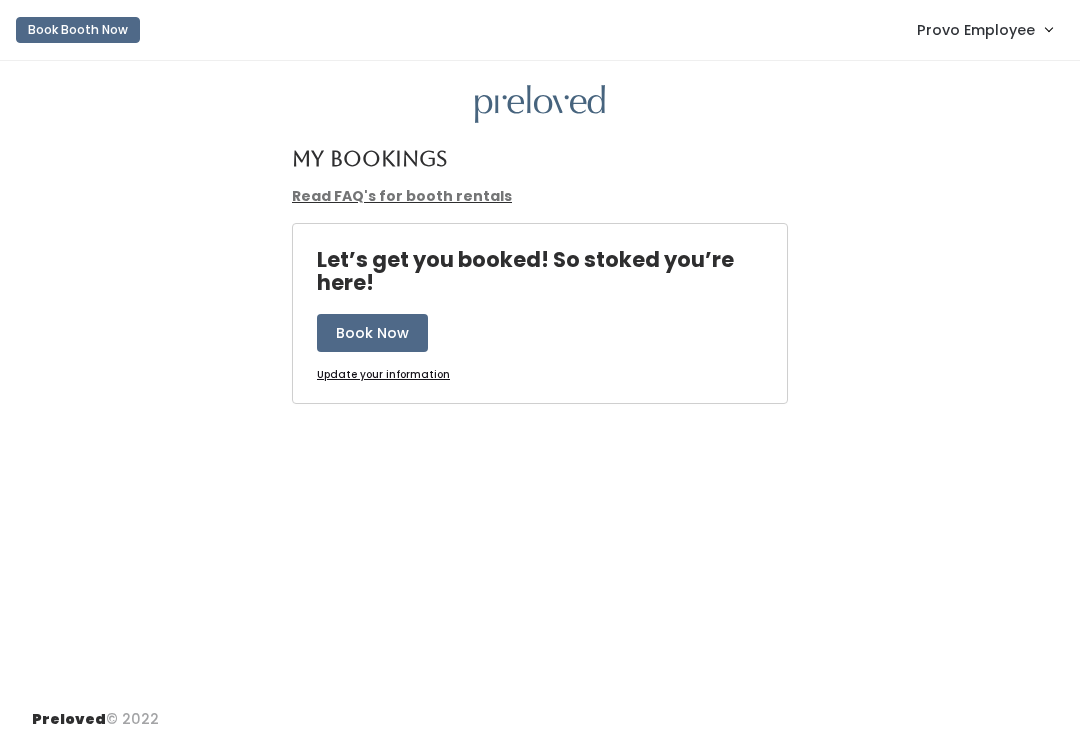 scroll, scrollTop: 0, scrollLeft: 0, axis: both 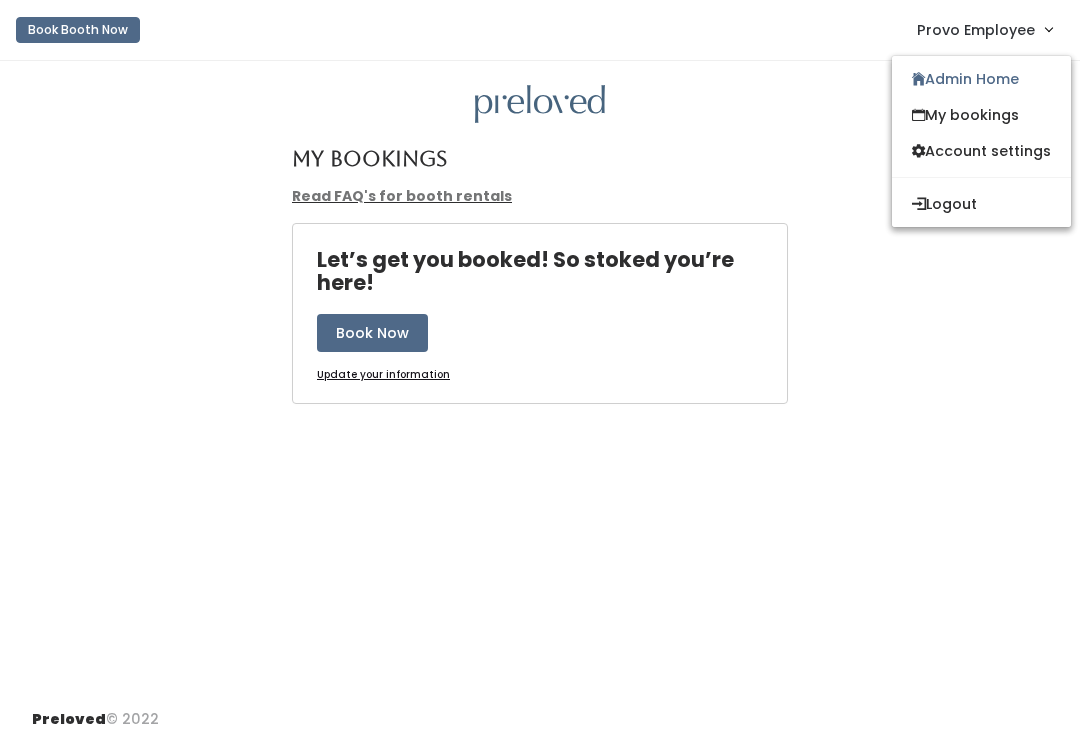 click on "Admin Home" at bounding box center [981, 79] 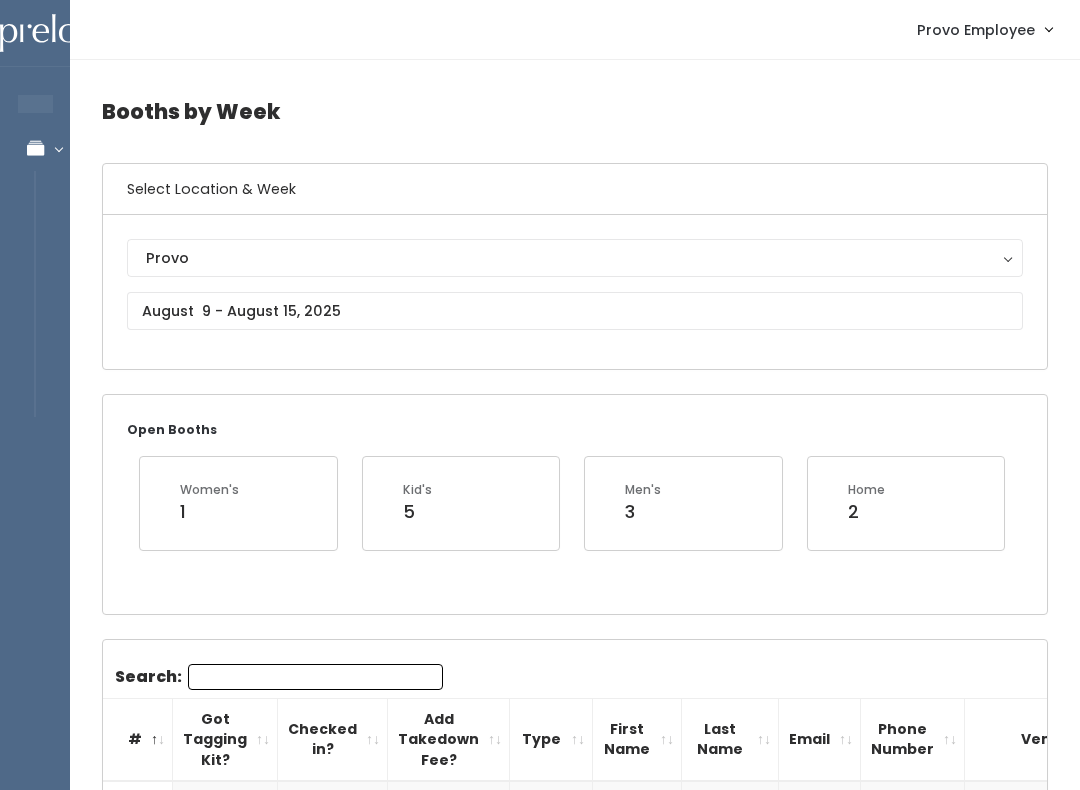 scroll, scrollTop: 0, scrollLeft: 0, axis: both 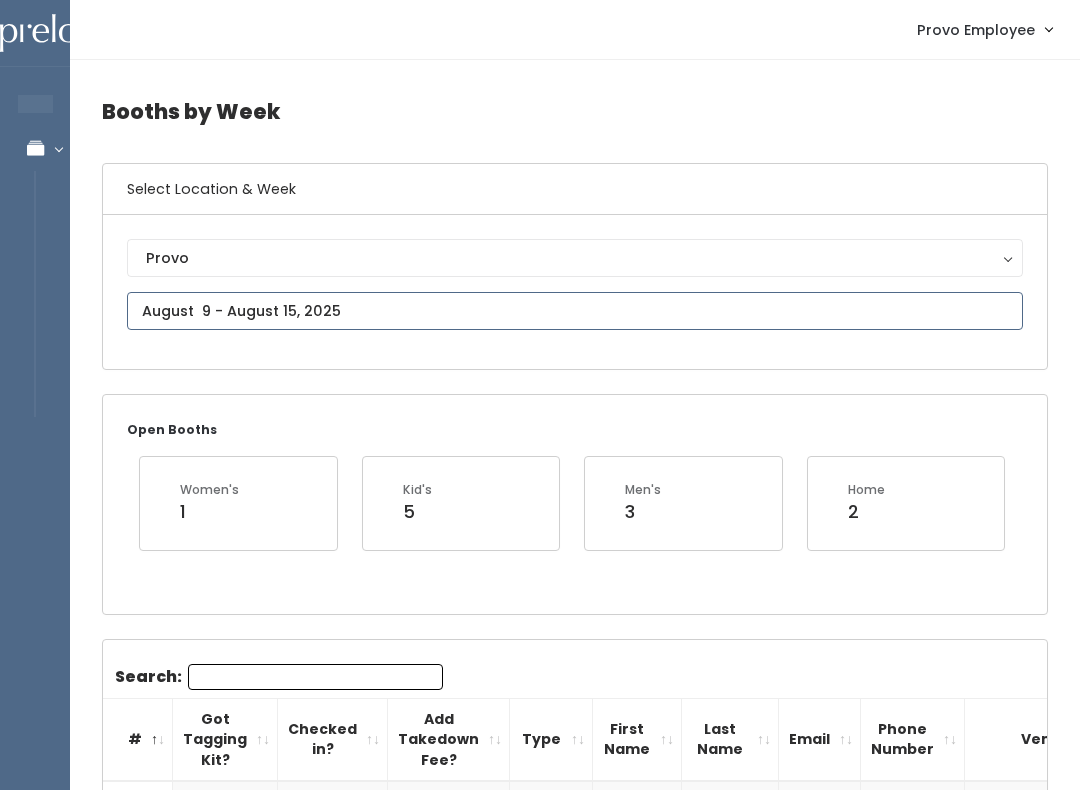 click at bounding box center (575, 311) 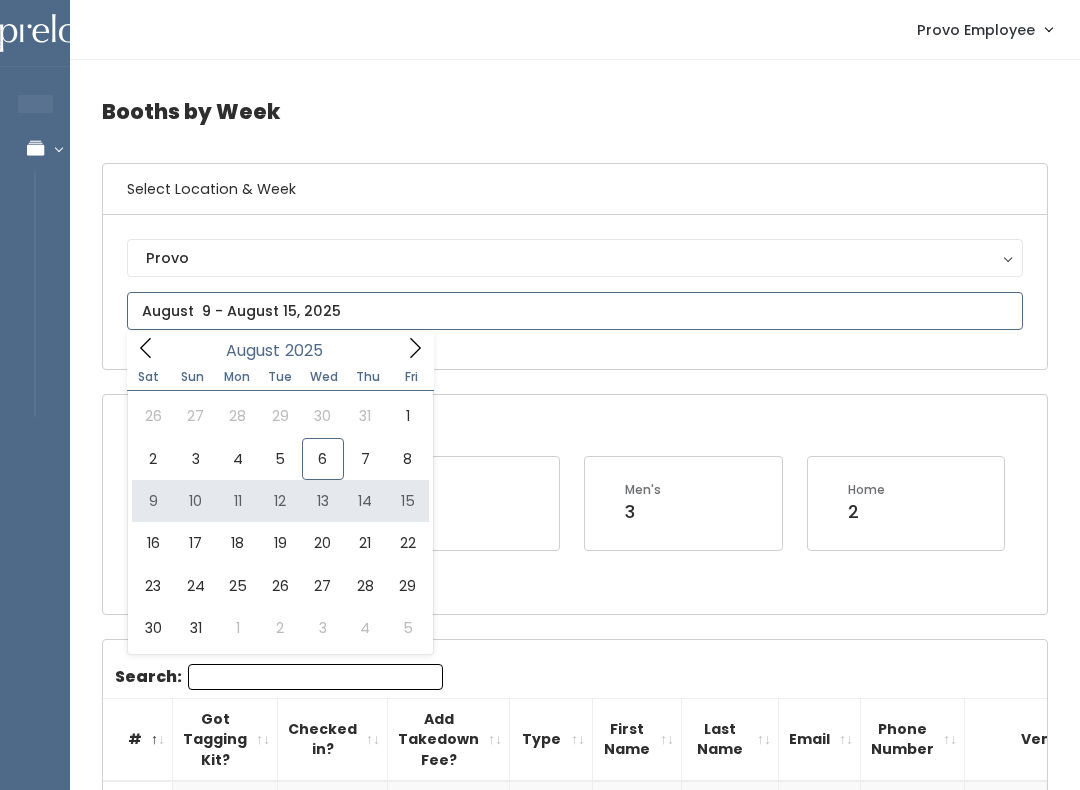 type on "August 9 to August 15" 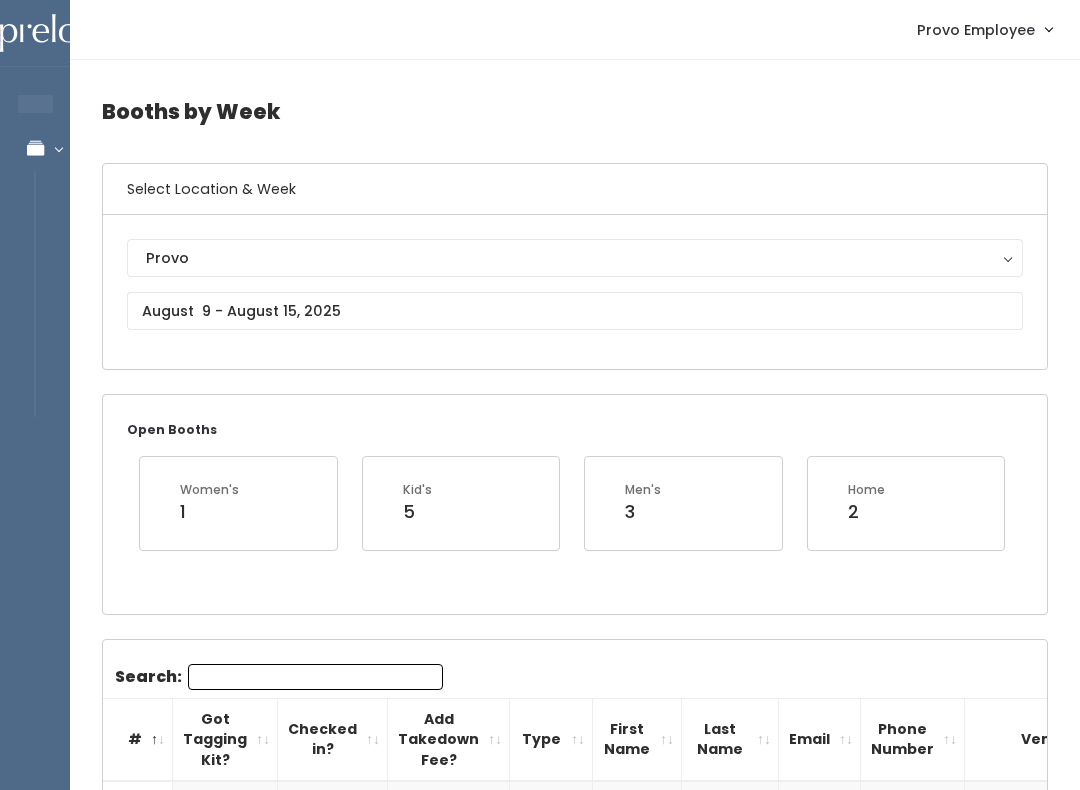 scroll, scrollTop: 207, scrollLeft: 0, axis: vertical 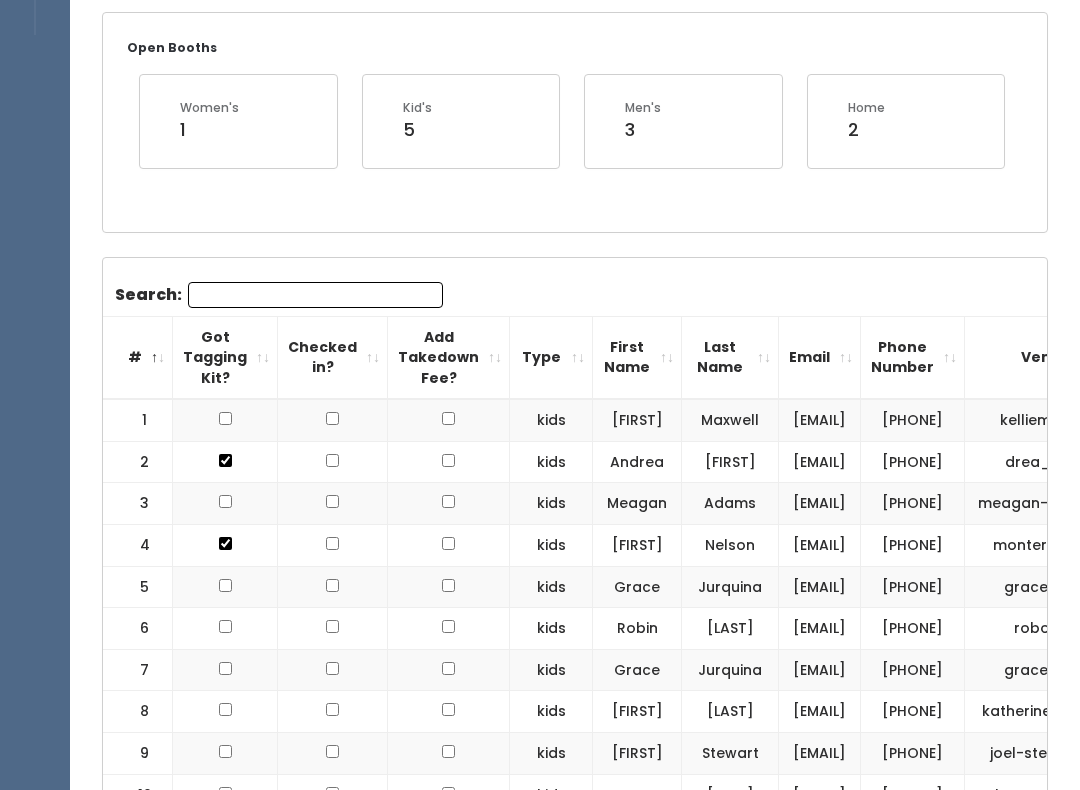 click on "Search:" at bounding box center (315, 296) 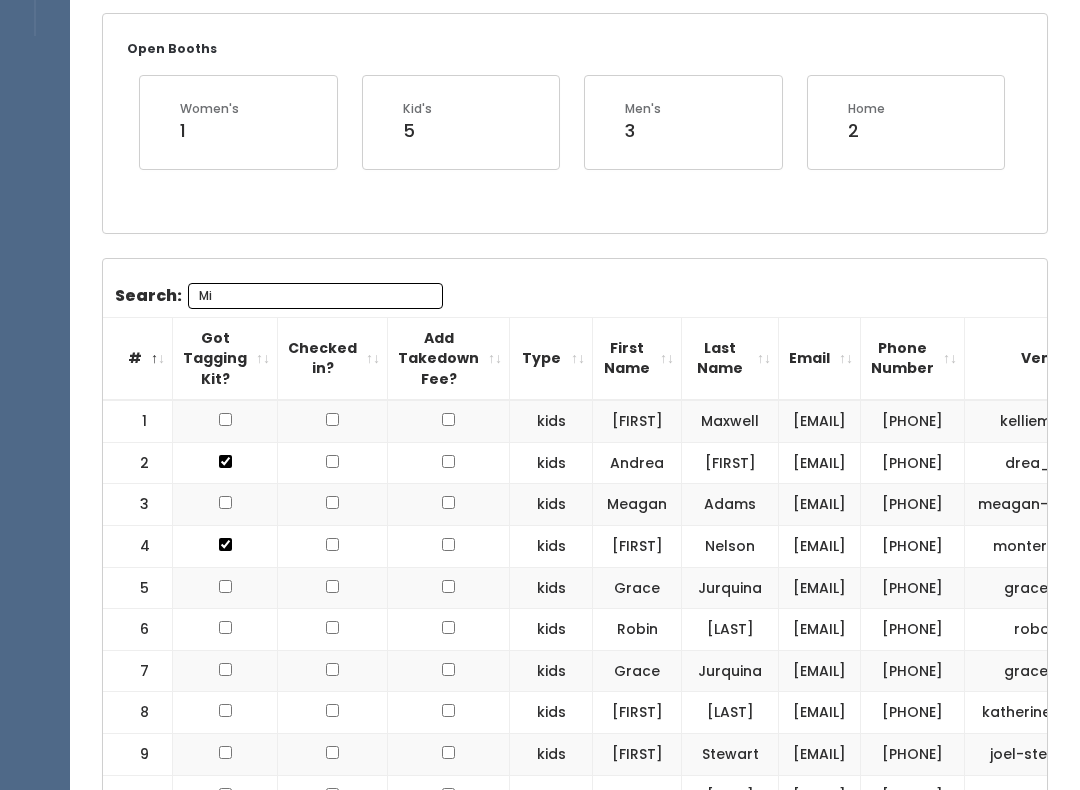 scroll, scrollTop: 200, scrollLeft: 0, axis: vertical 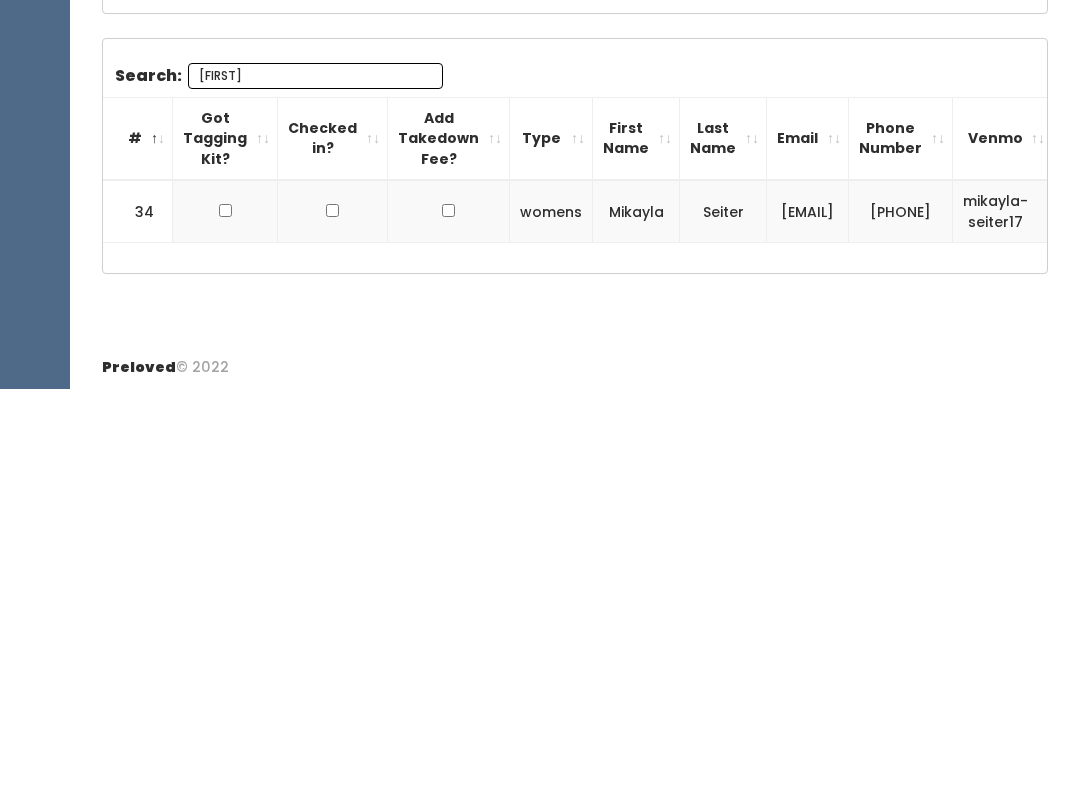 type on "Mik" 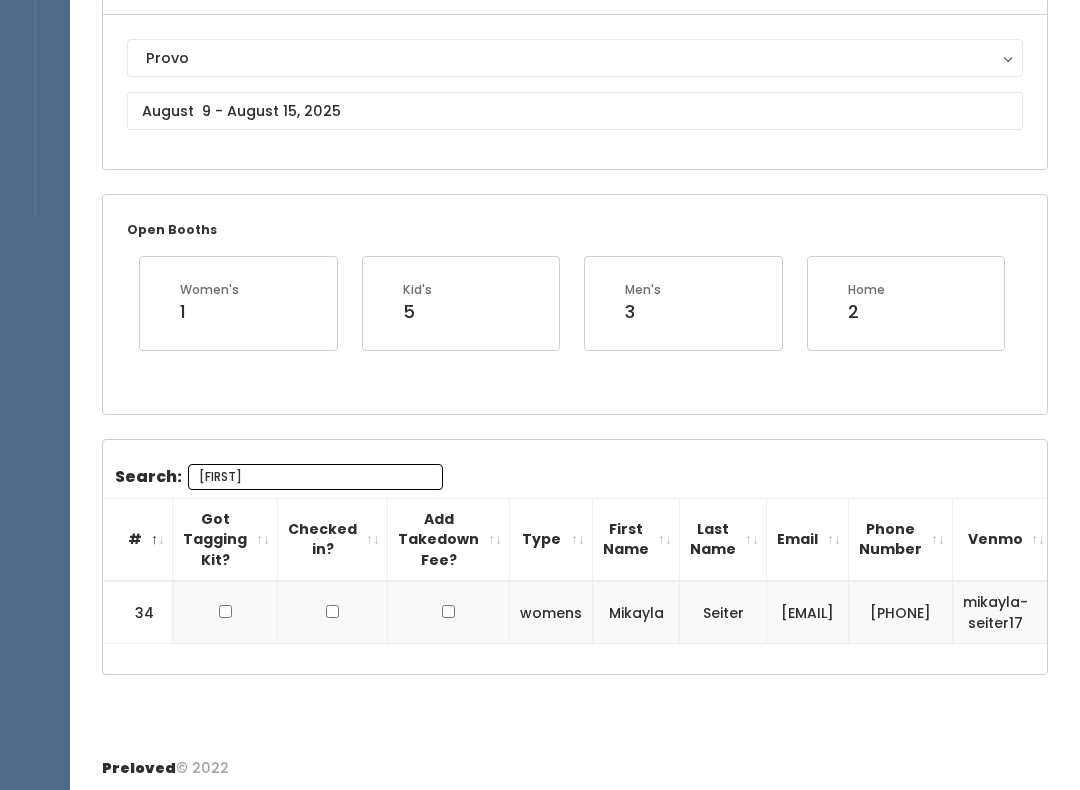 click at bounding box center [225, 611] 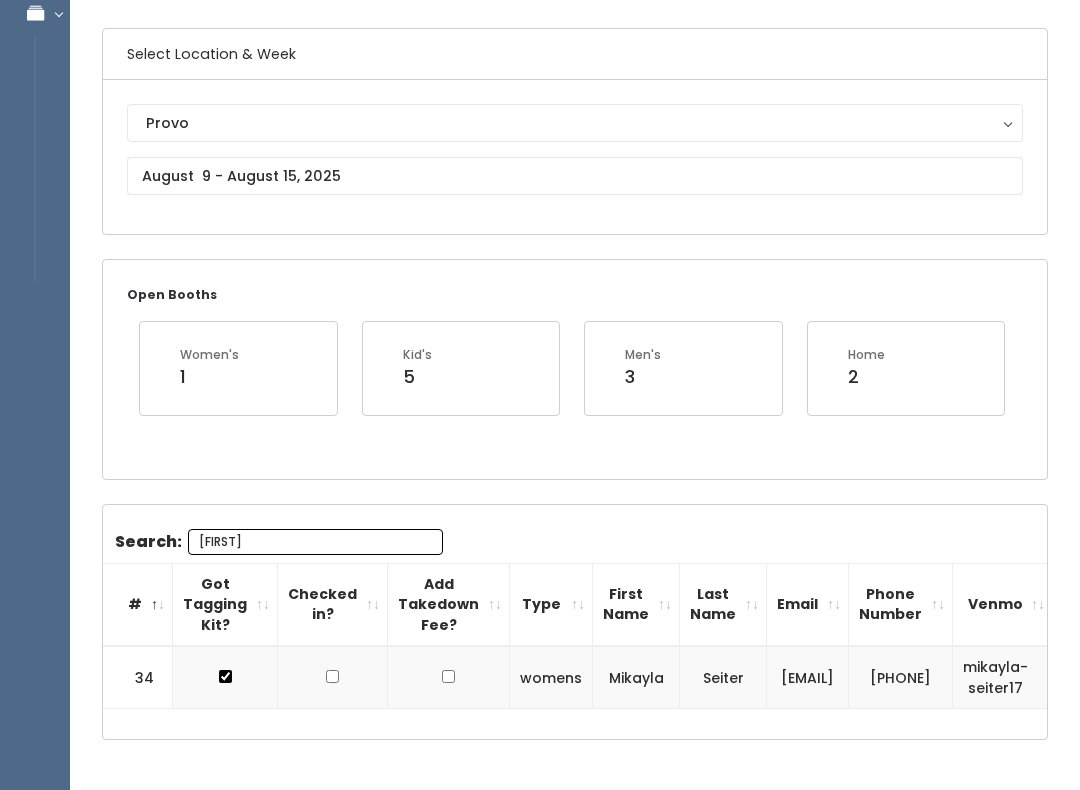scroll, scrollTop: 72, scrollLeft: 0, axis: vertical 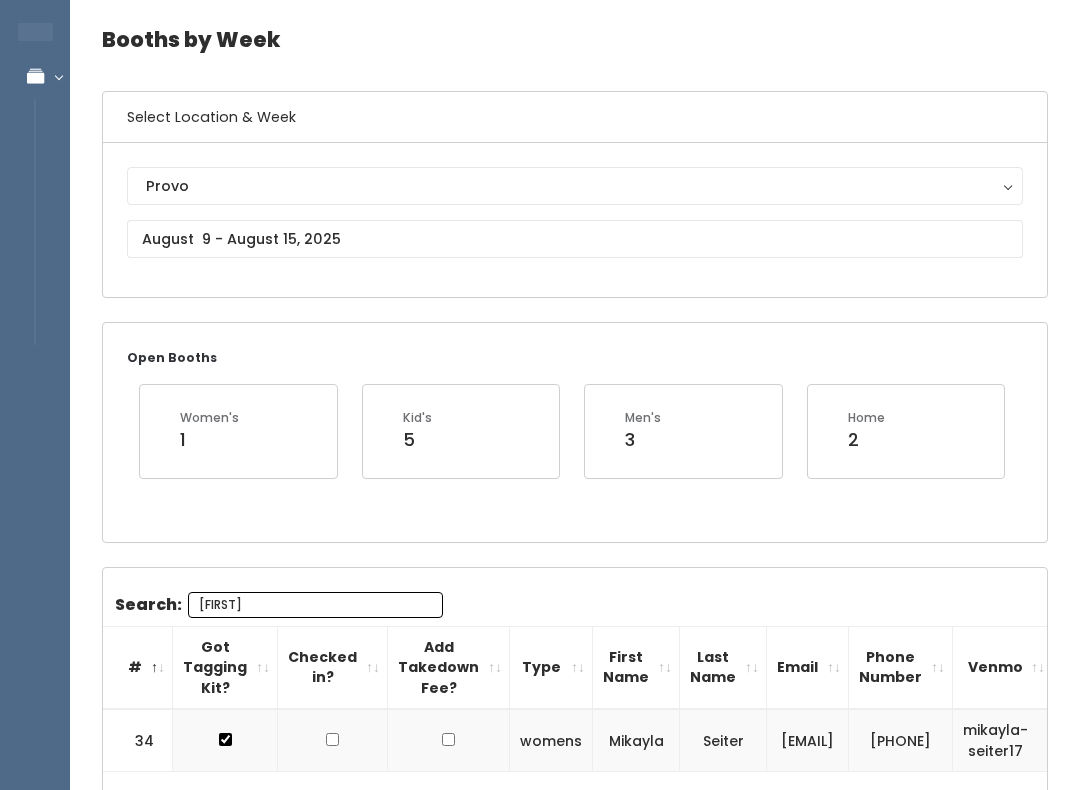 click on "Provo
Houston
Layton
Sandy
Spanish Fork
Provo" at bounding box center (575, 220) 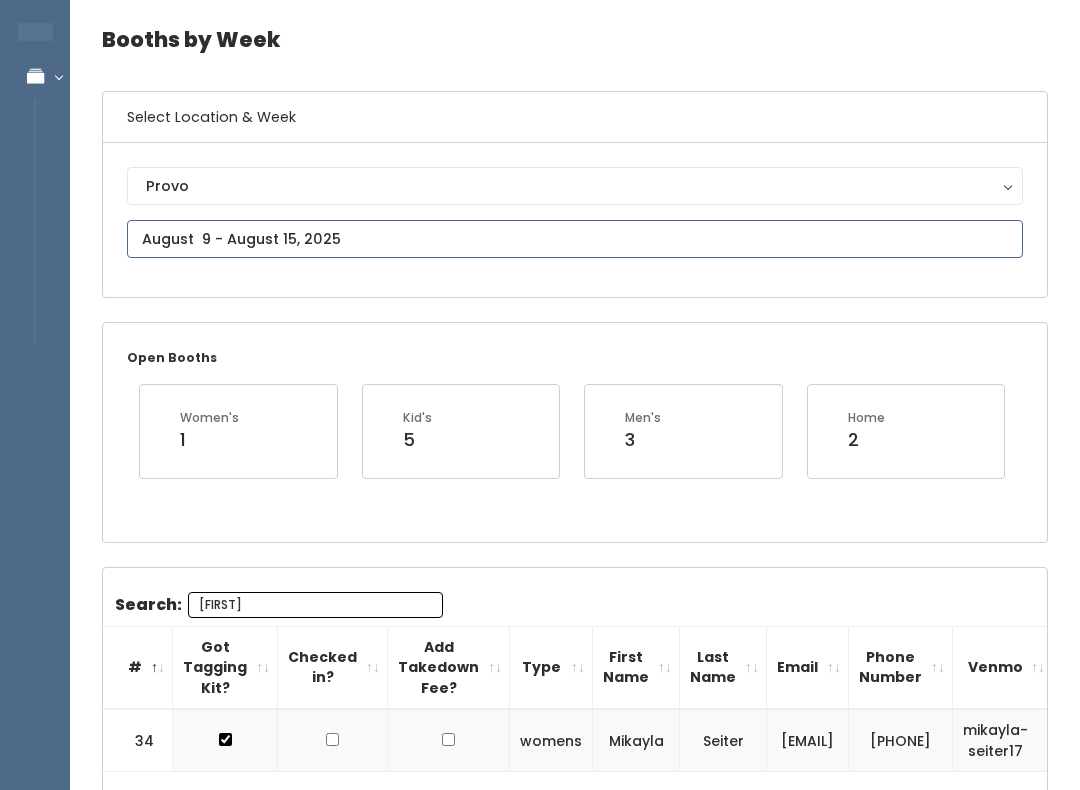click at bounding box center (575, 239) 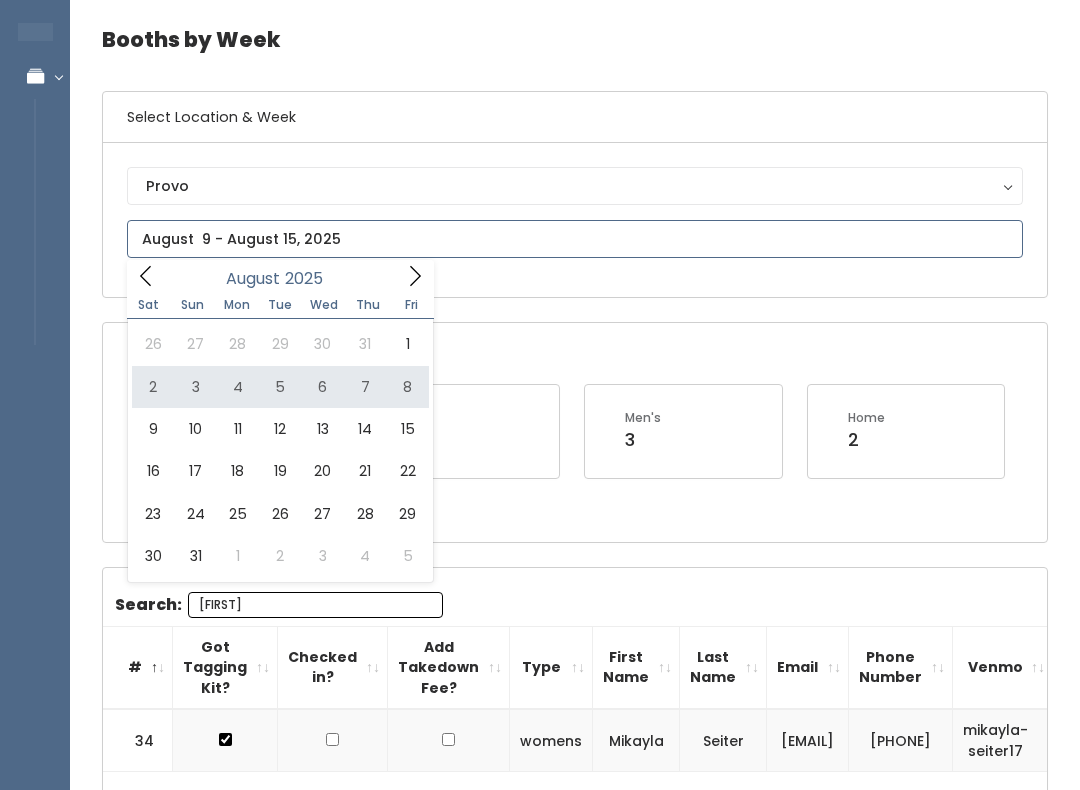 type on "August 2 to August 8" 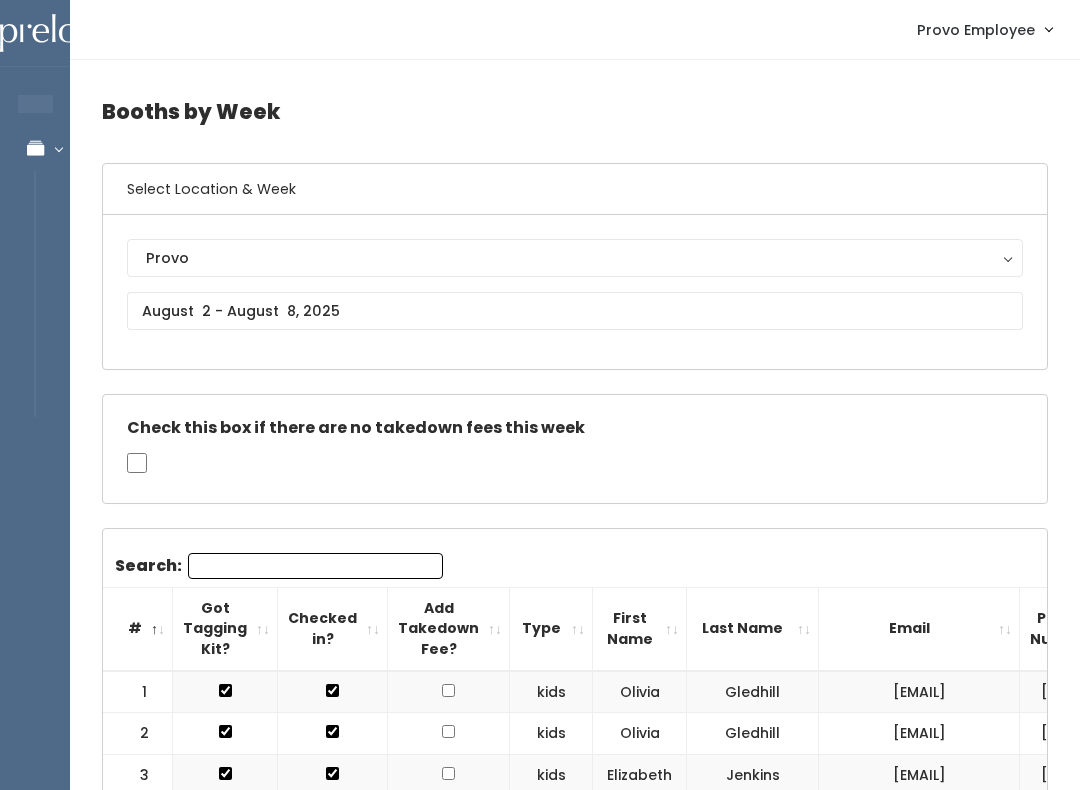 scroll, scrollTop: 0, scrollLeft: 0, axis: both 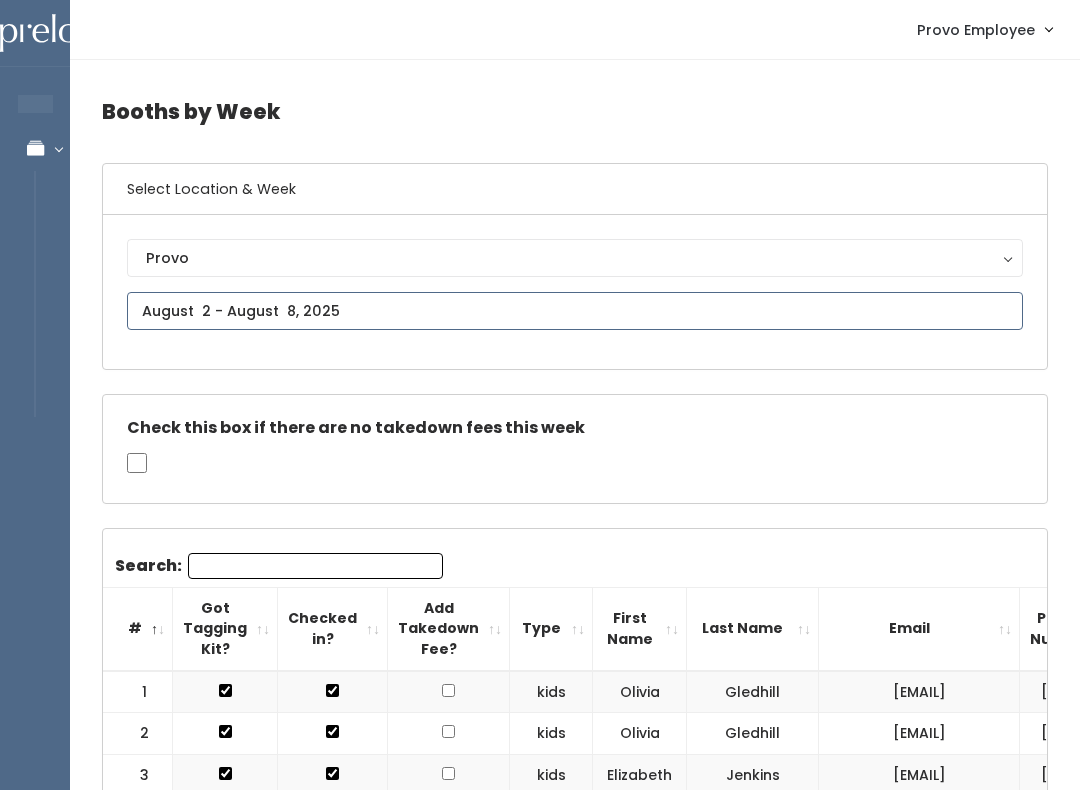 click at bounding box center (575, 311) 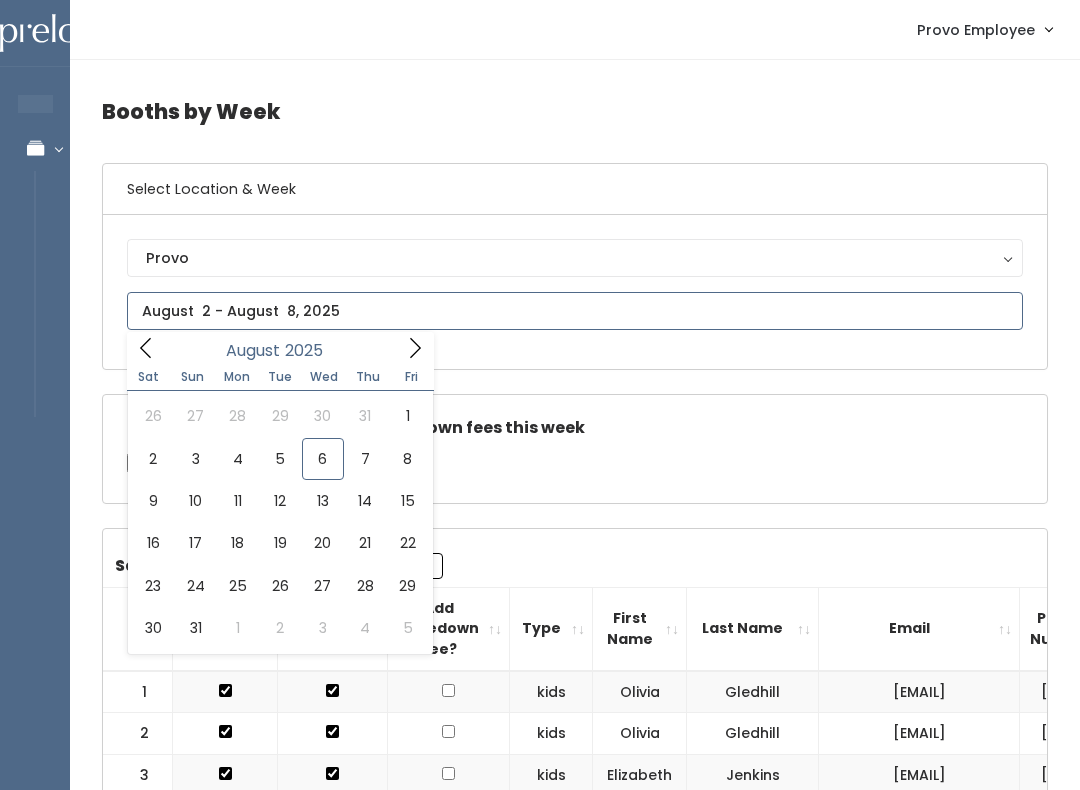 click at bounding box center [575, 311] 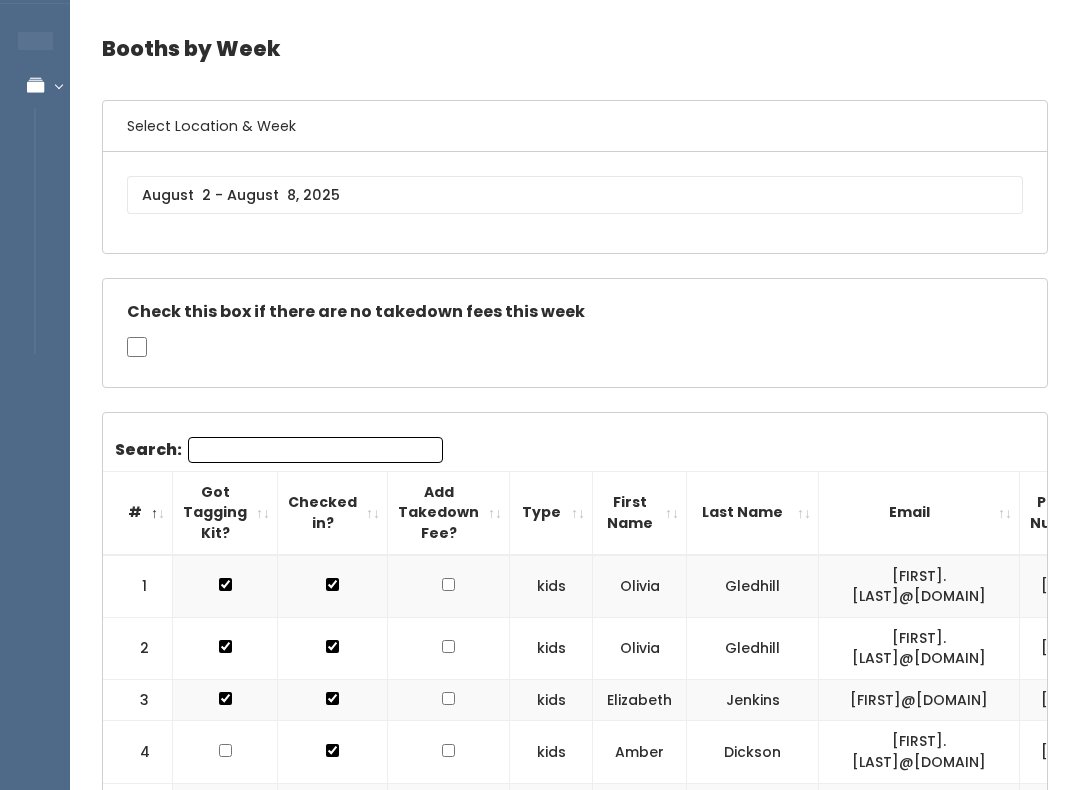 scroll, scrollTop: 649, scrollLeft: 0, axis: vertical 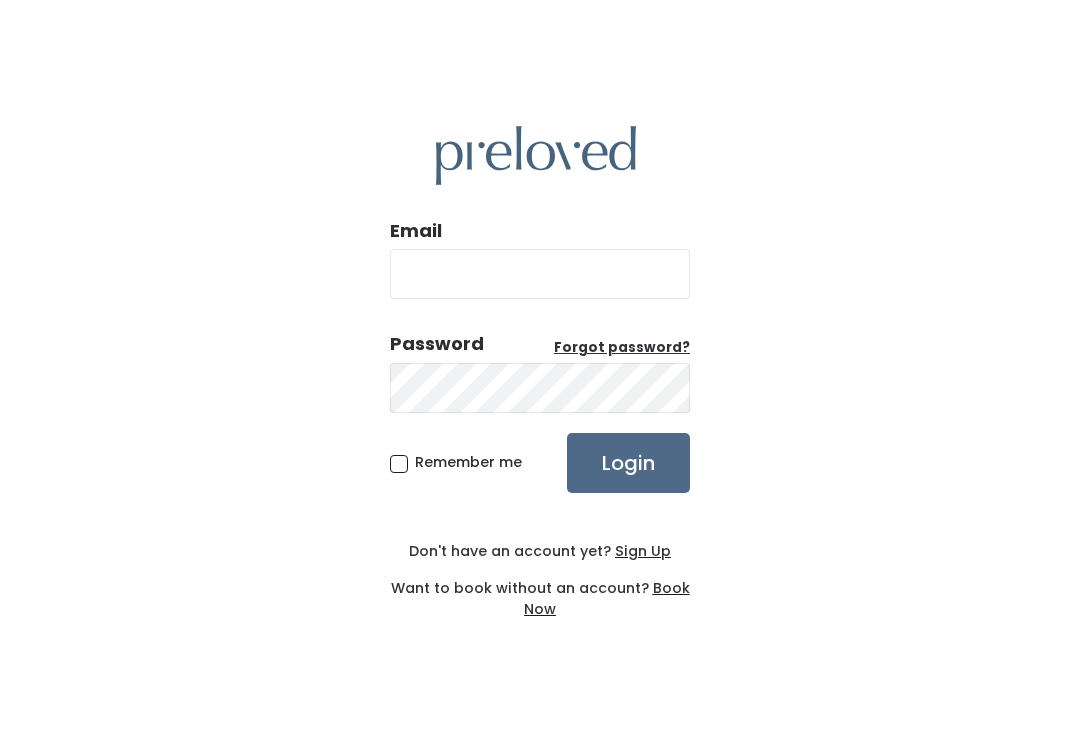 click on "Email" at bounding box center (540, 274) 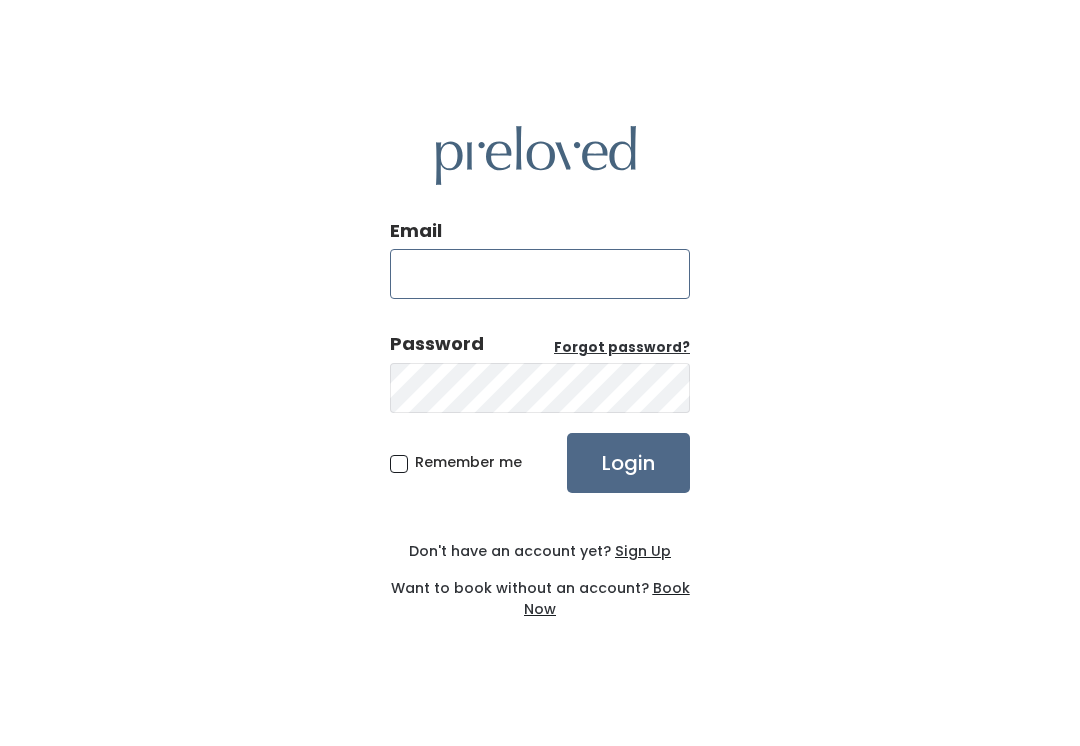 type on "provo.store@preloved.love" 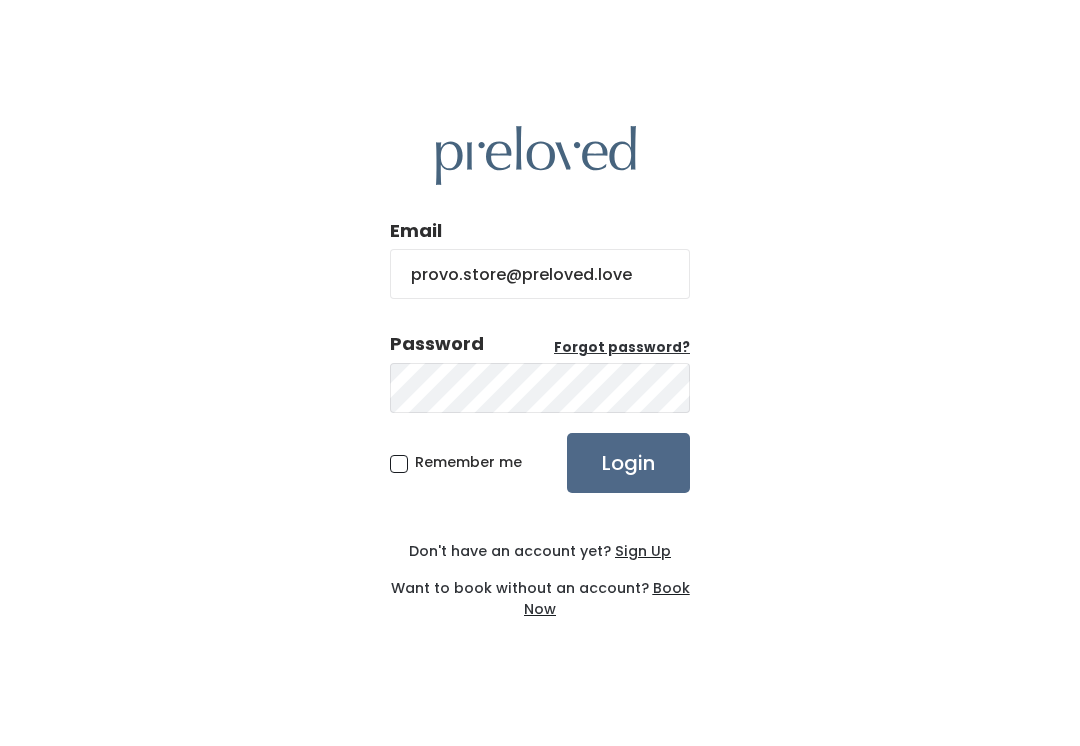 click on "Login" at bounding box center (628, 463) 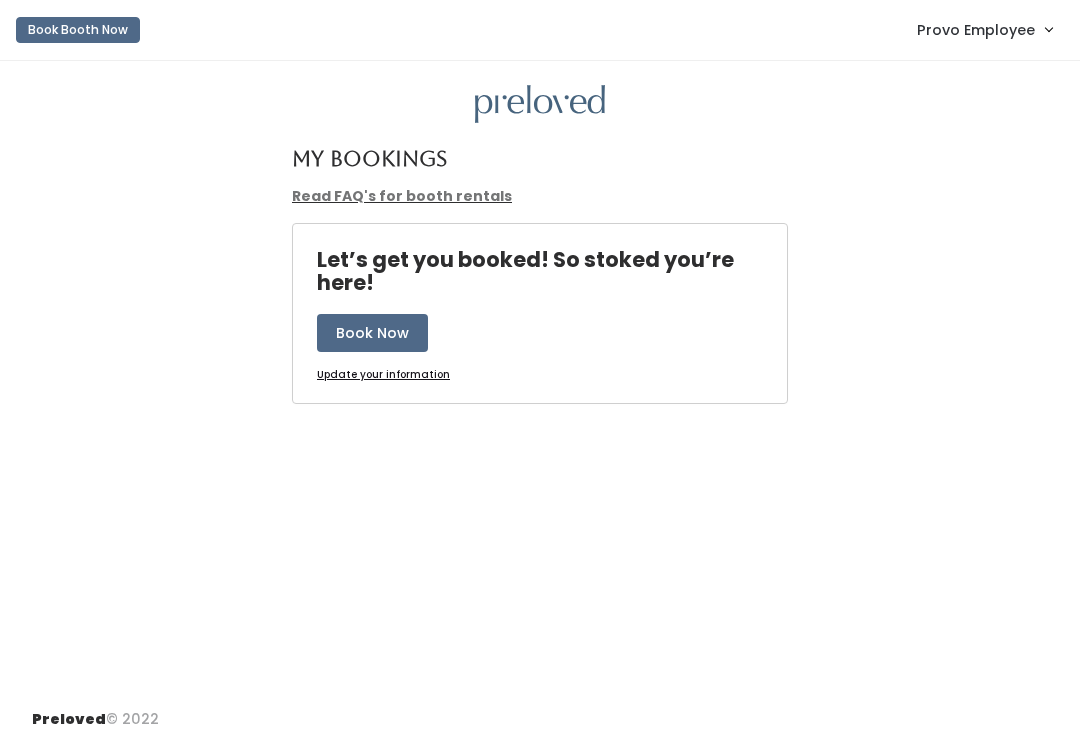 scroll, scrollTop: 0, scrollLeft: 0, axis: both 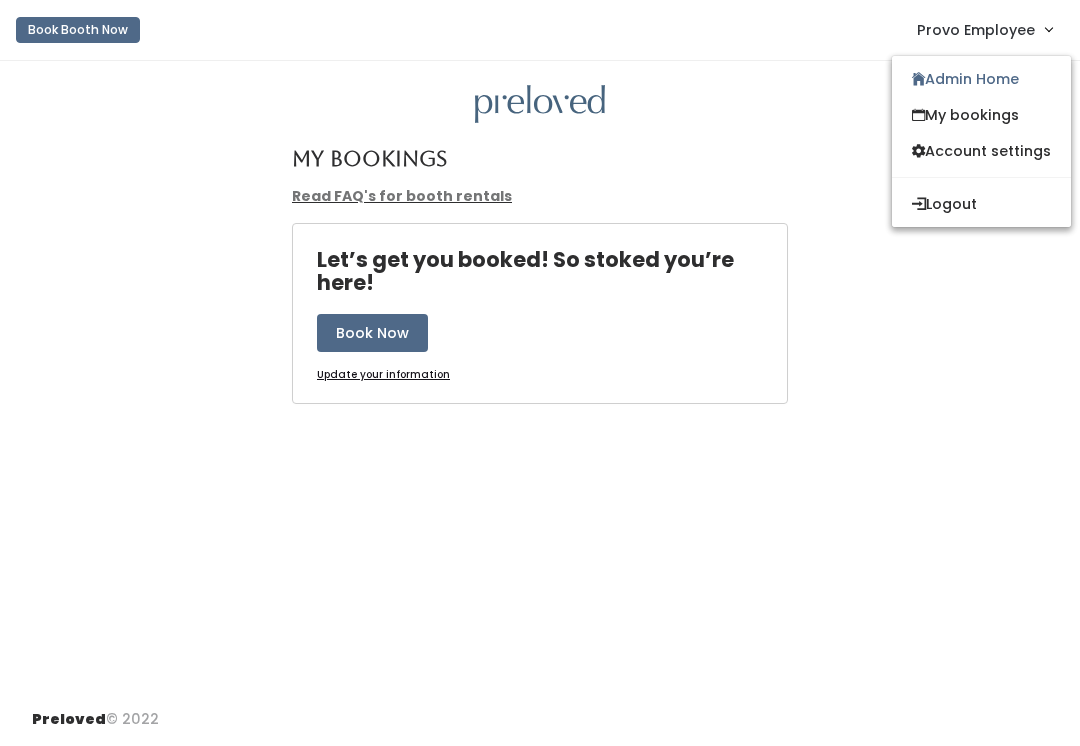 click on "Admin Home" at bounding box center [981, 79] 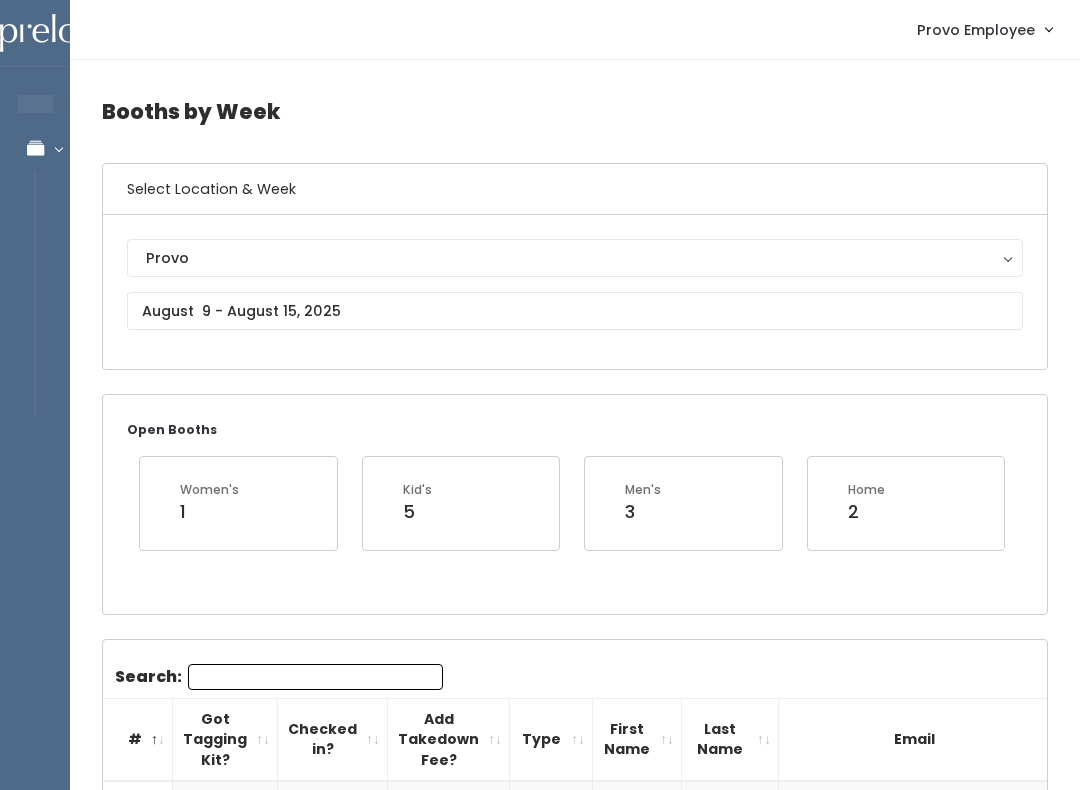 scroll, scrollTop: 0, scrollLeft: 0, axis: both 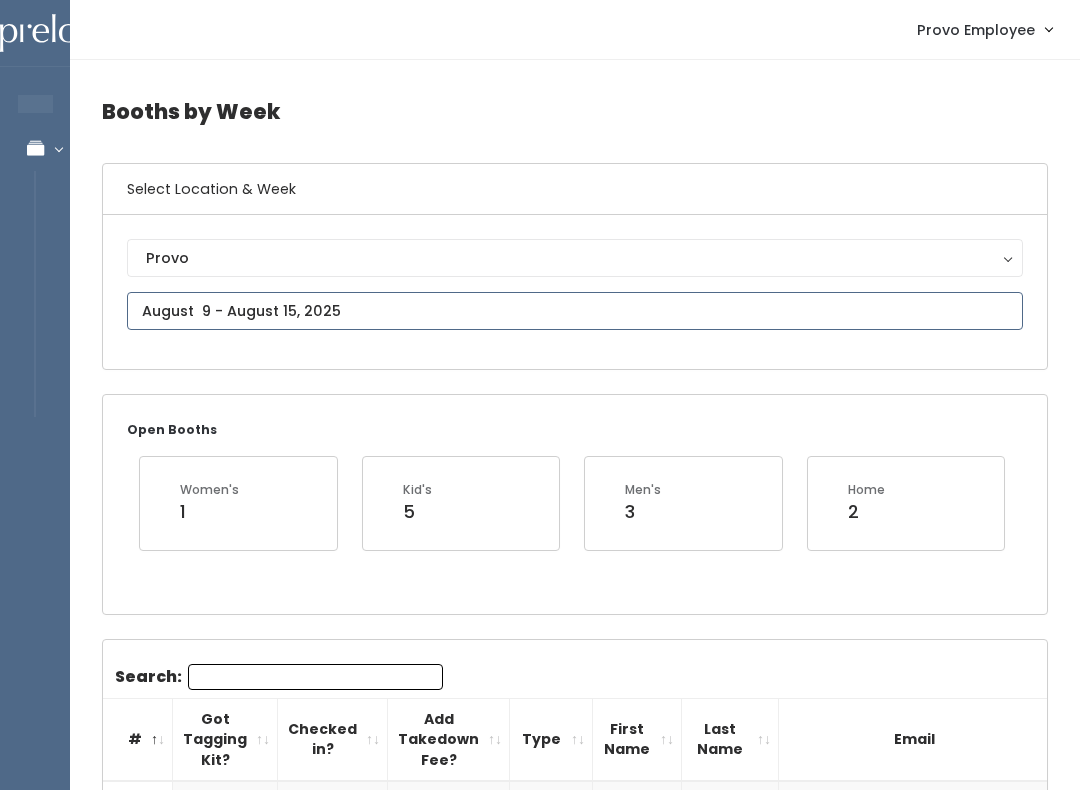 click on "EMPLOYEES
Manage Bookings
Booths by Week
All Bookings
Bookings with Booths
Booth Discounts
Seller Check-in
Provo Employee
Admin Home
My bookings
Account settings" at bounding box center [540, 1848] 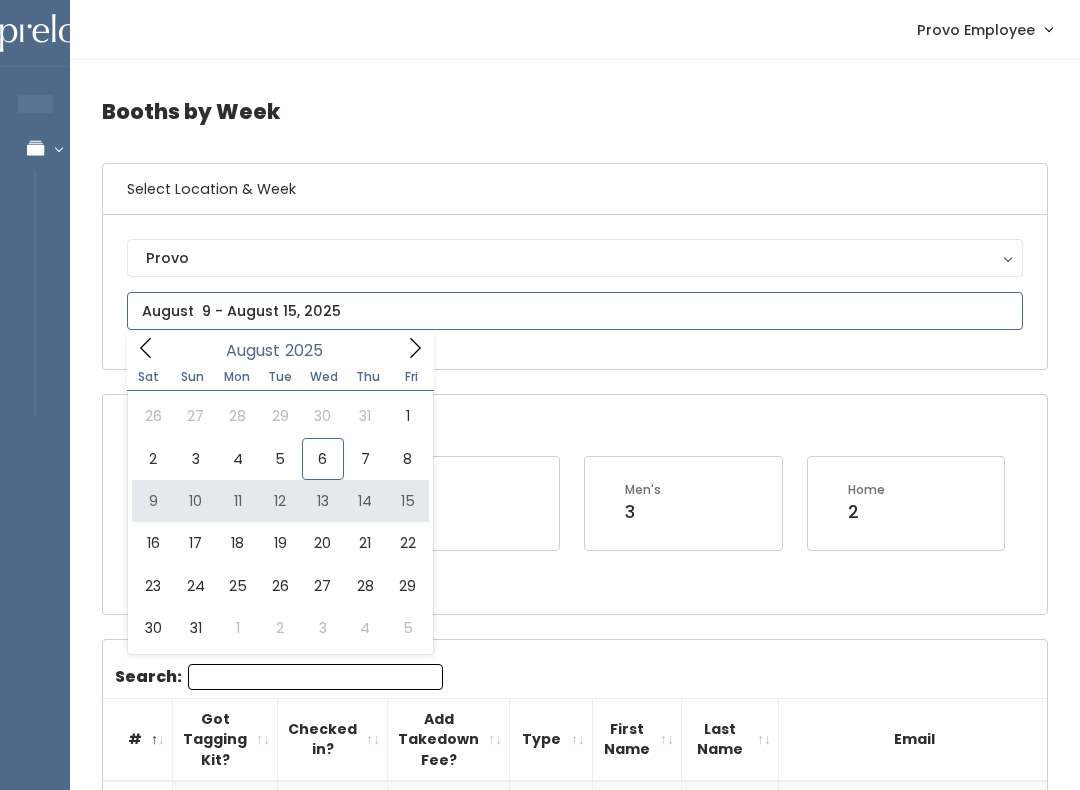 type on "August 9 to August 15" 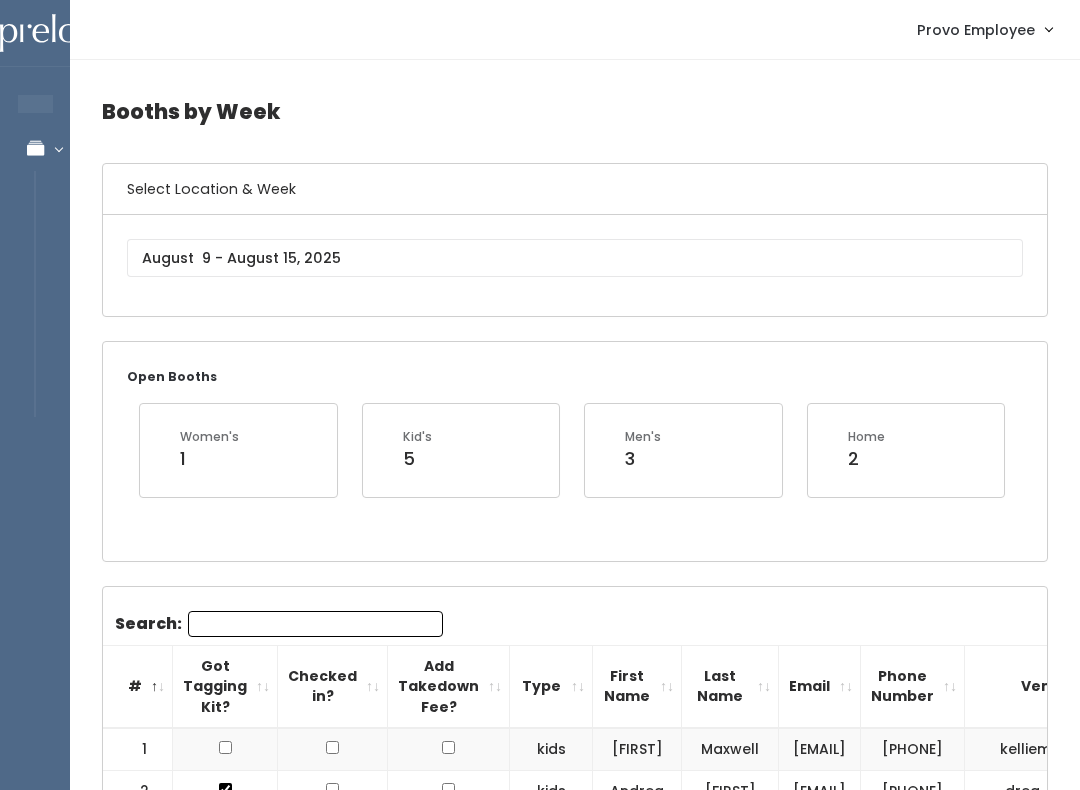 scroll, scrollTop: 98, scrollLeft: 0, axis: vertical 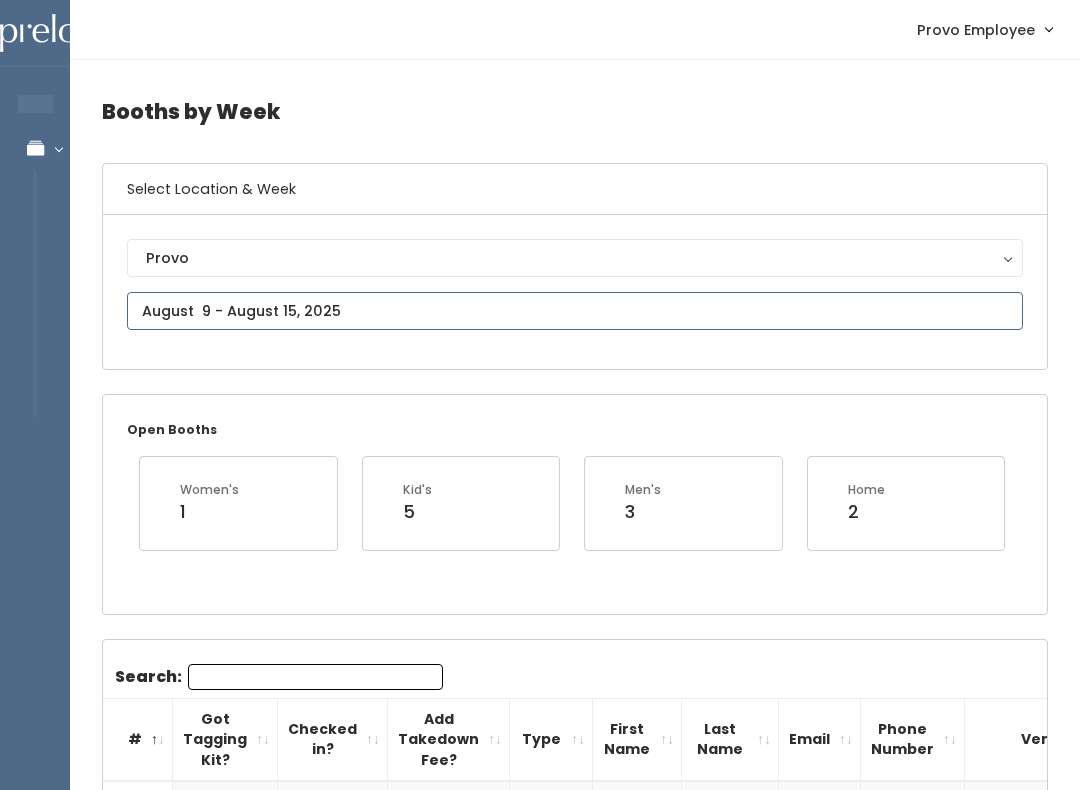 click on "EMPLOYEES
Manage Bookings
Booths by Week
All Bookings
Bookings with Booths
Booth Discounts
Seller Check-in
Provo Employee
Admin Home
My bookings
Account settings" at bounding box center (540, 1848) 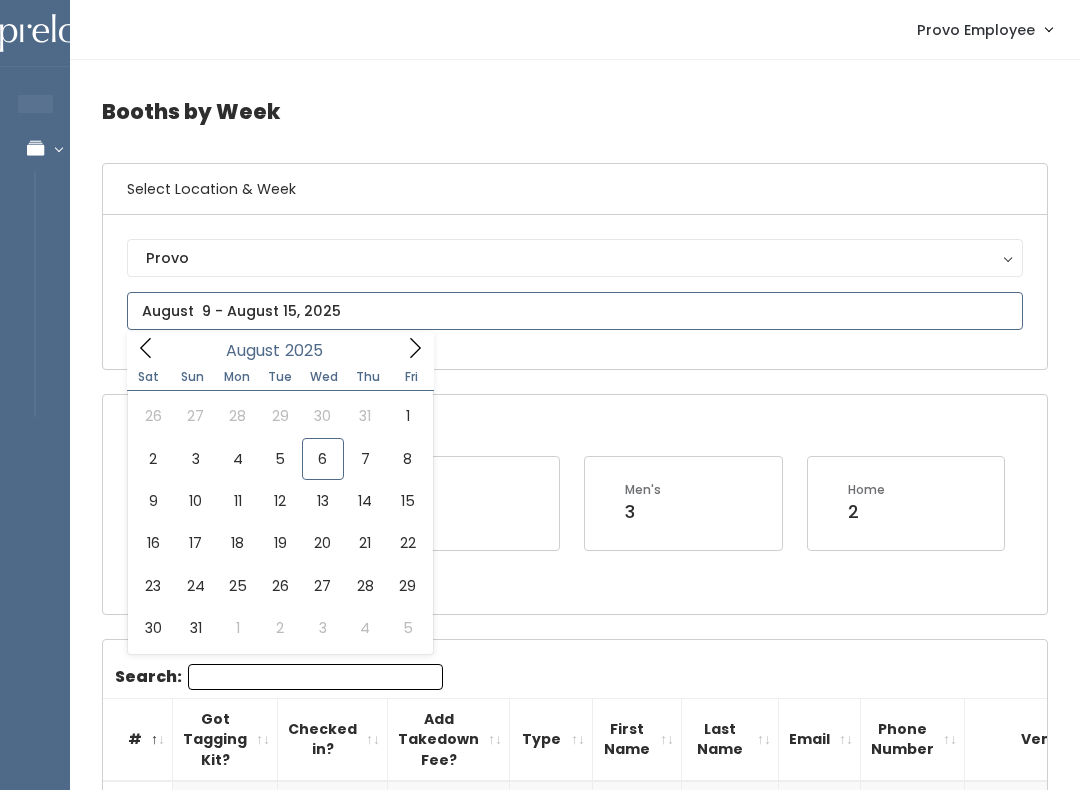 type on "August 2 to August 8" 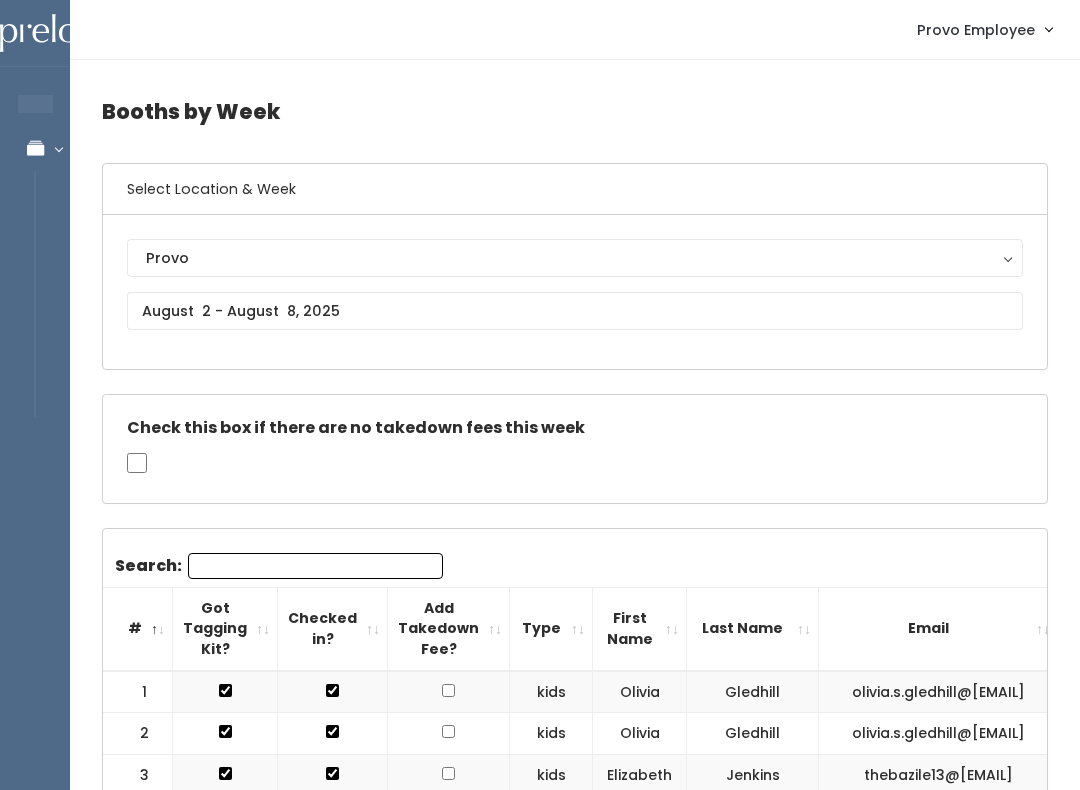 scroll, scrollTop: 0, scrollLeft: 0, axis: both 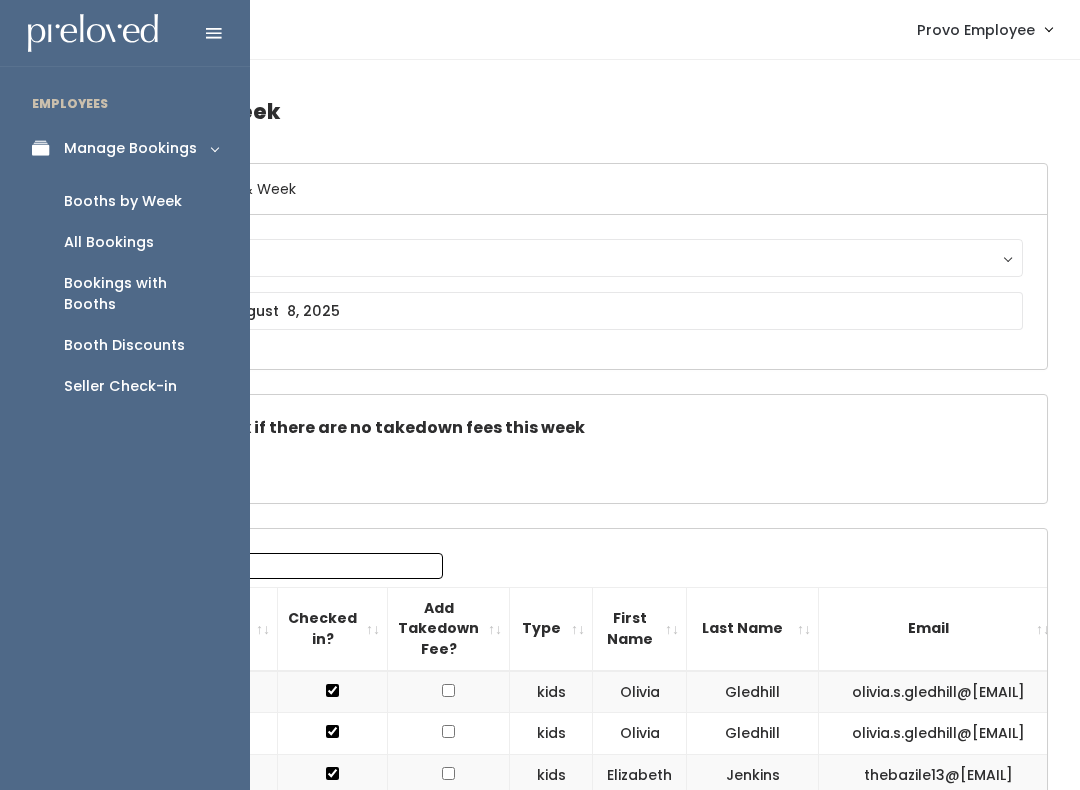 click on "Booth Discounts" at bounding box center (124, 345) 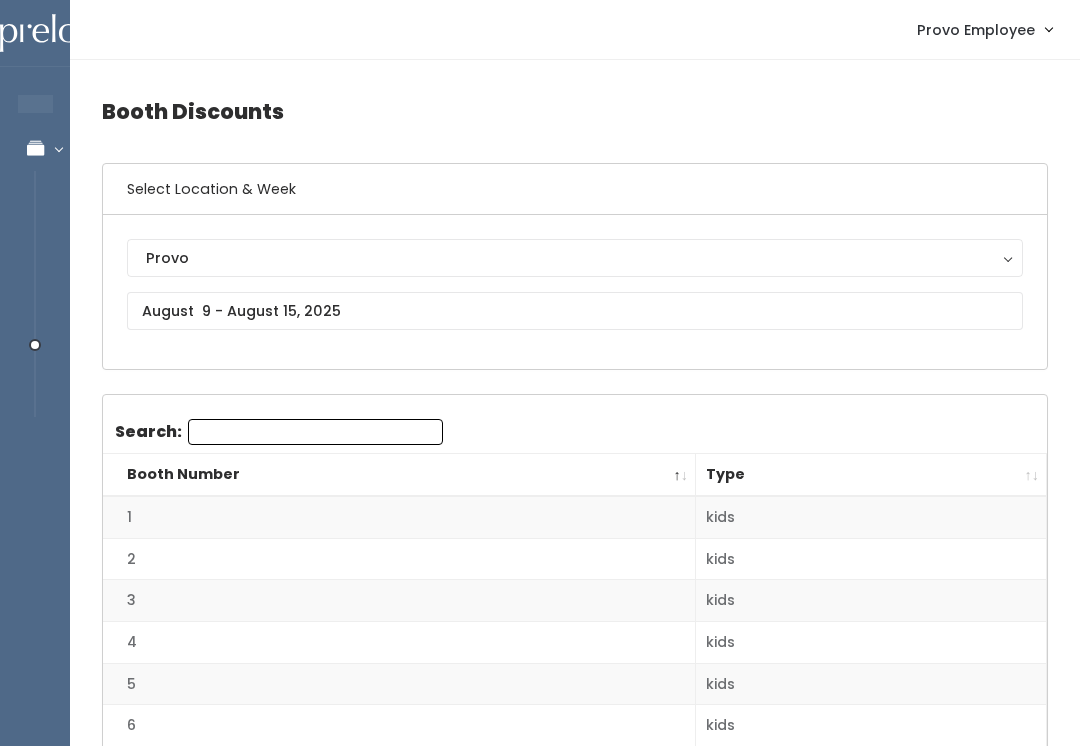 scroll, scrollTop: 0, scrollLeft: 0, axis: both 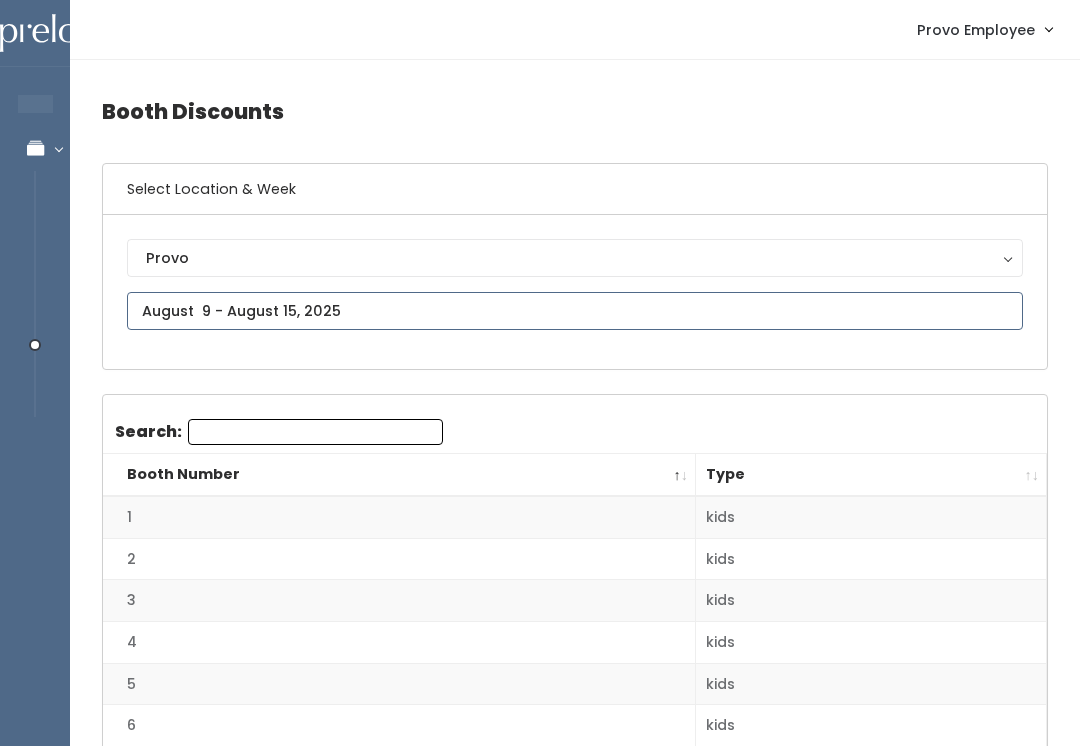 click on "EMPLOYEES
Manage Bookings
Booths by Week
All Bookings
Bookings with Booths
Booth Discounts
Seller Check-in
Provo Employee
Admin Home
My bookings
Logout" at bounding box center [540, 1675] 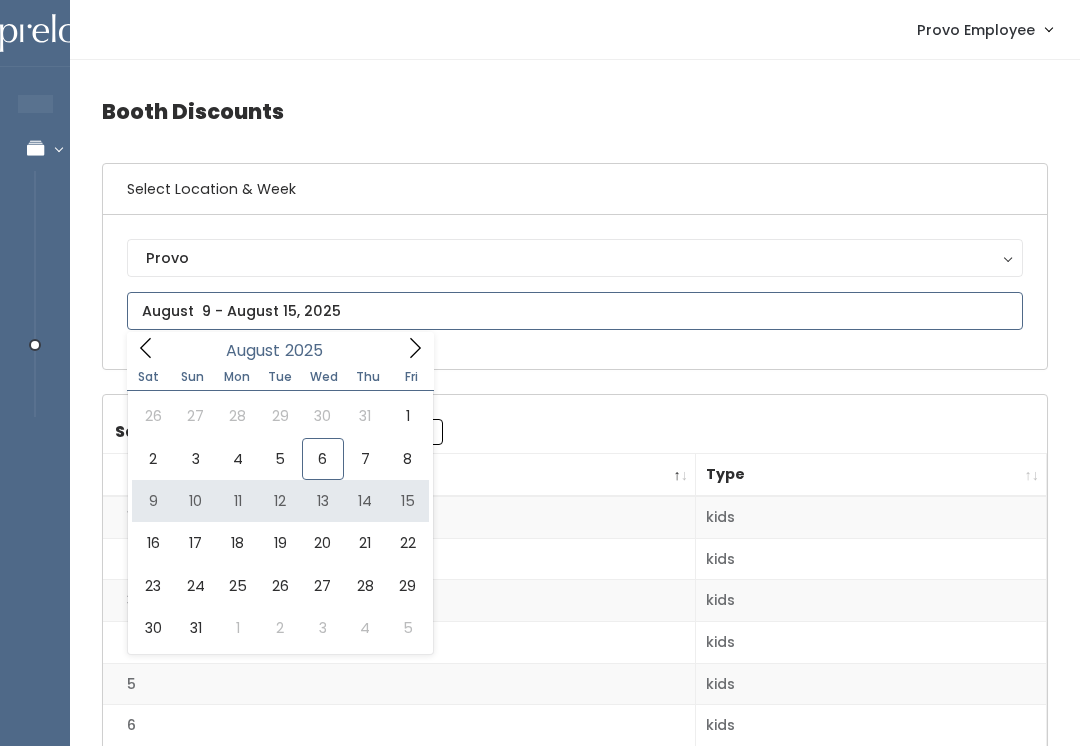 type on "[DATE] to [DATE]" 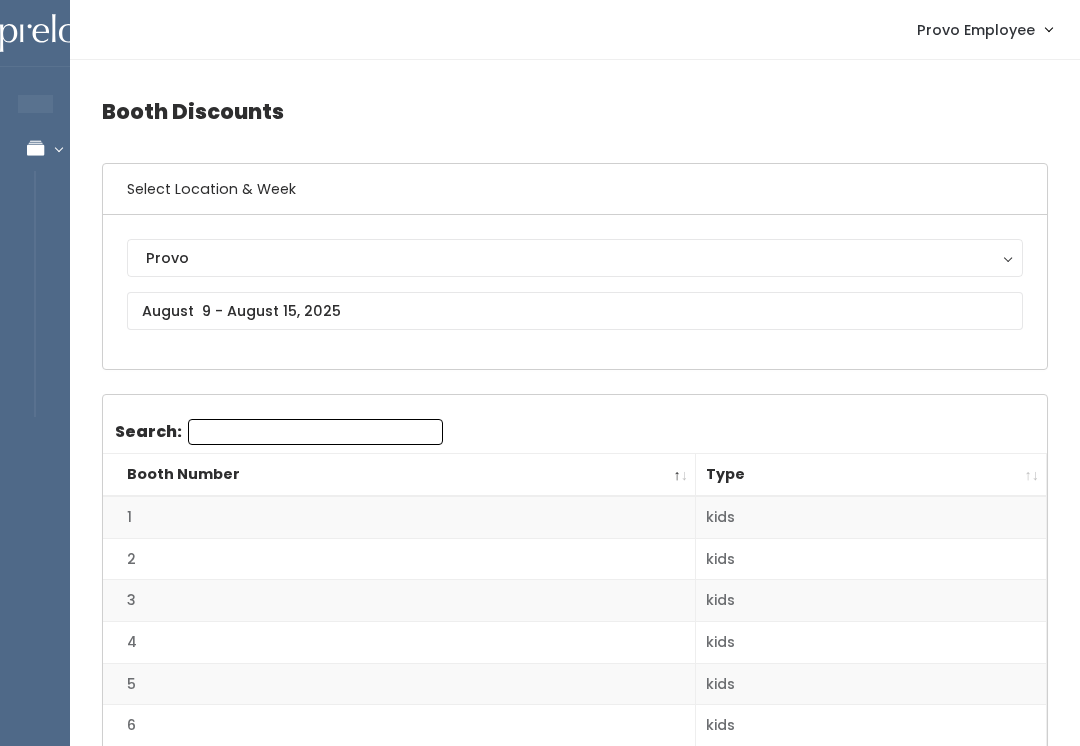 scroll, scrollTop: 0, scrollLeft: 0, axis: both 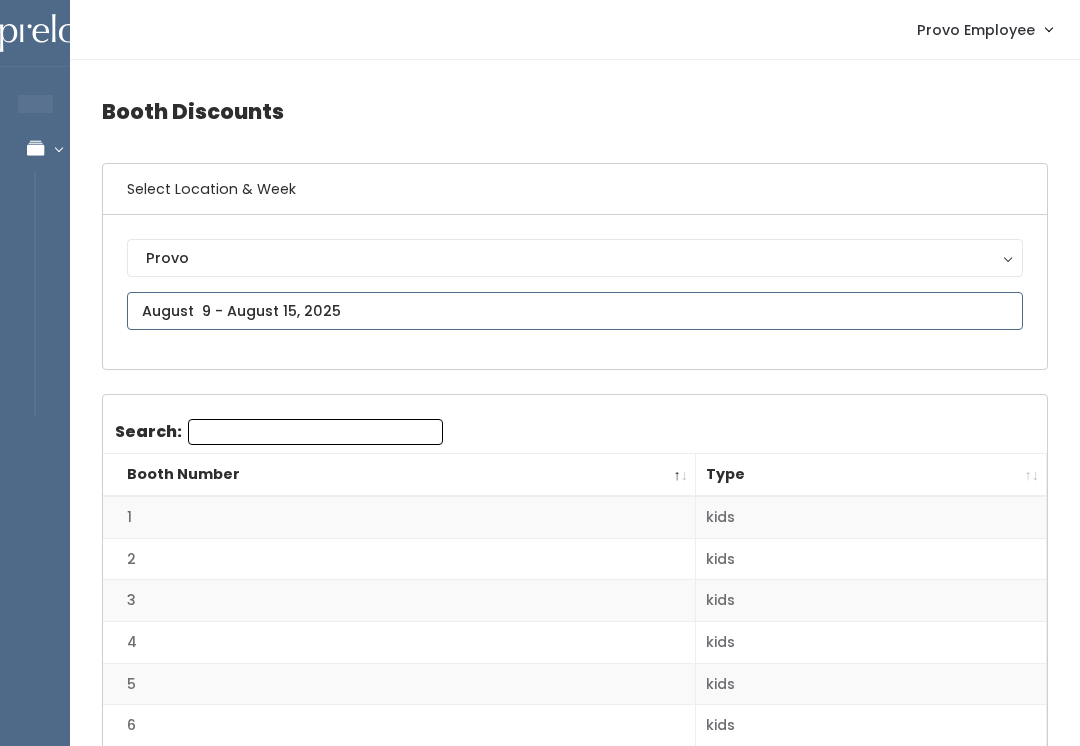 click on "EMPLOYEES
Manage Bookings
Booths by Week
All Bookings
Bookings with Booths
Booth Discounts
Seller Check-in
Provo Employee
Admin Home
My bookings
Logout" at bounding box center [540, 1675] 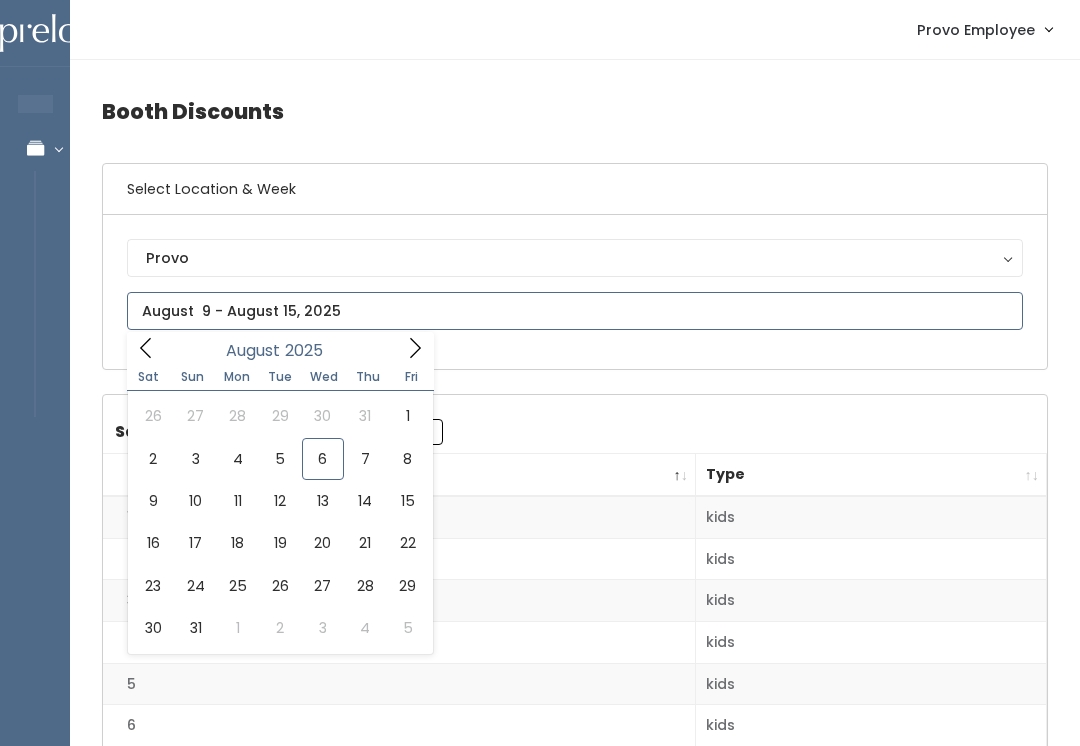 type on "August 2 to August 8" 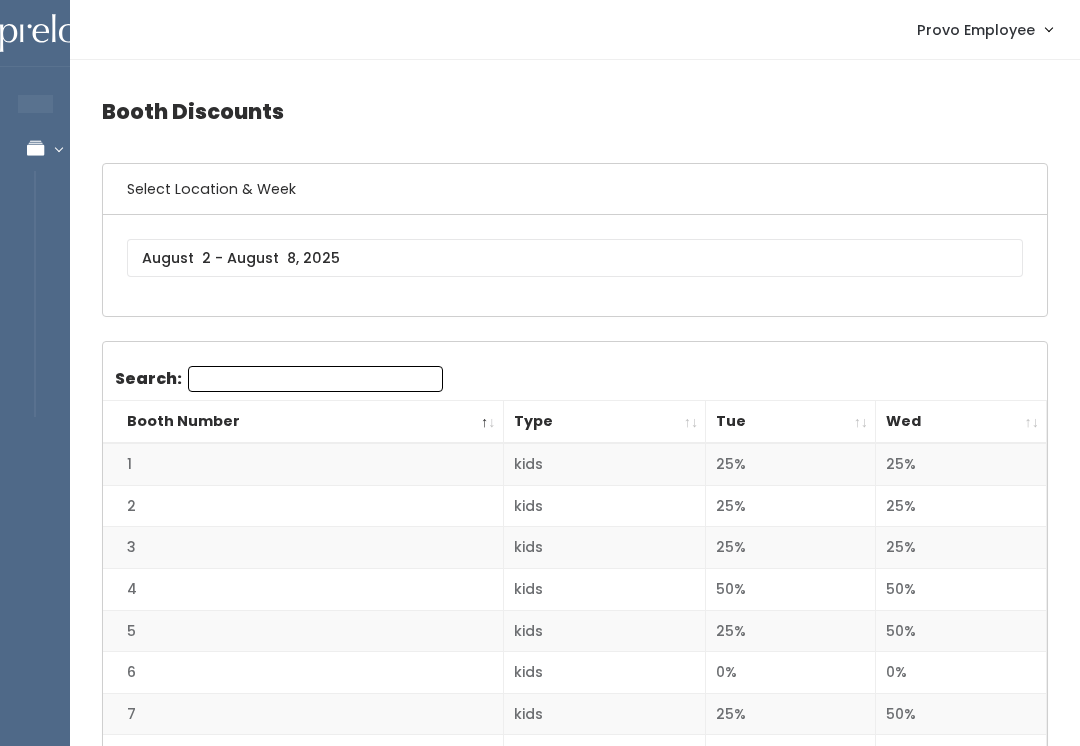 scroll, scrollTop: 0, scrollLeft: 0, axis: both 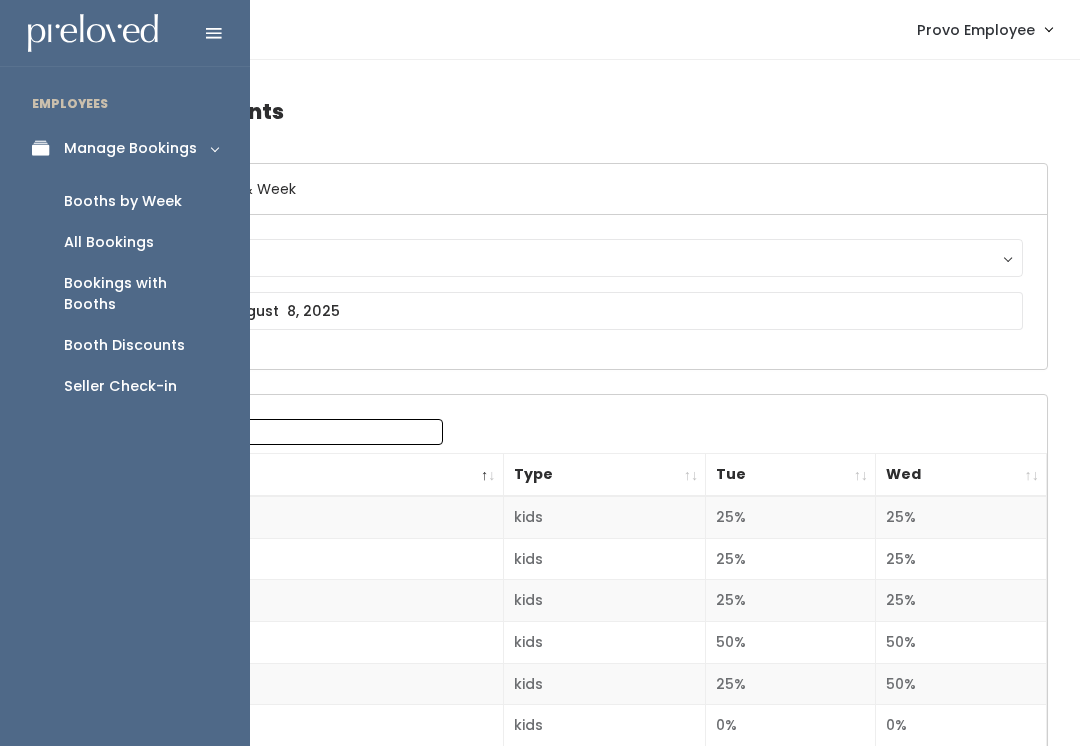 click on "Booths by Week" at bounding box center [123, 201] 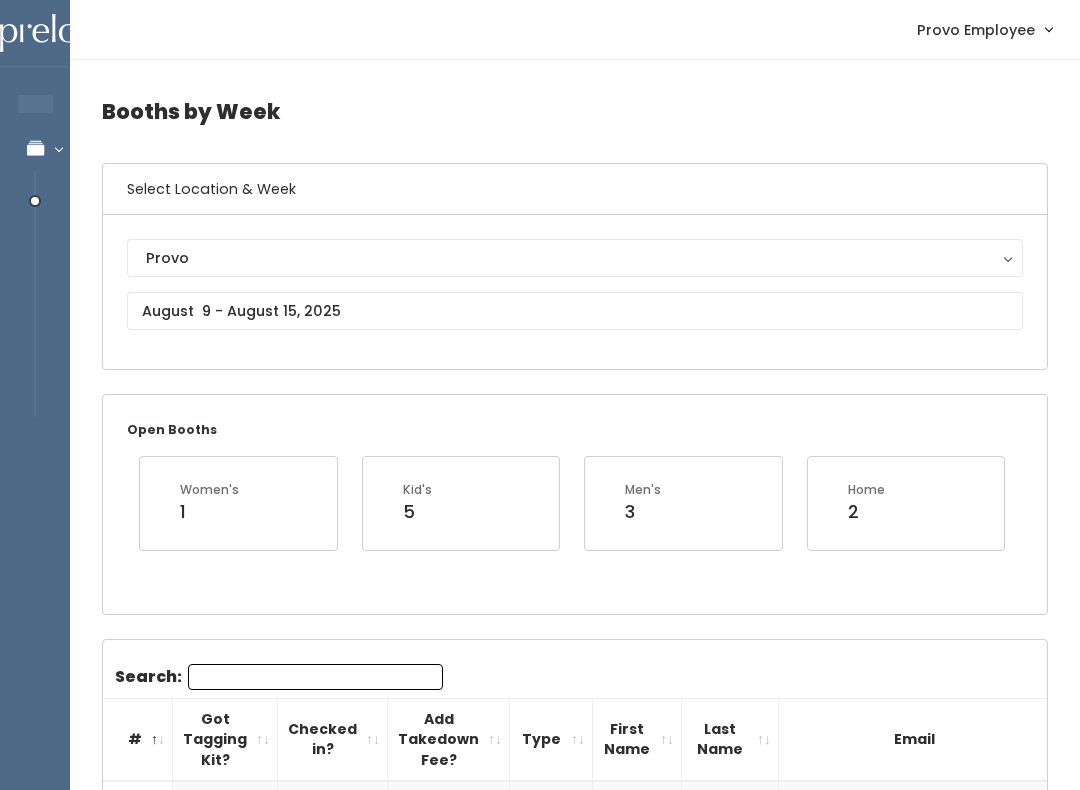 scroll, scrollTop: 0, scrollLeft: 0, axis: both 